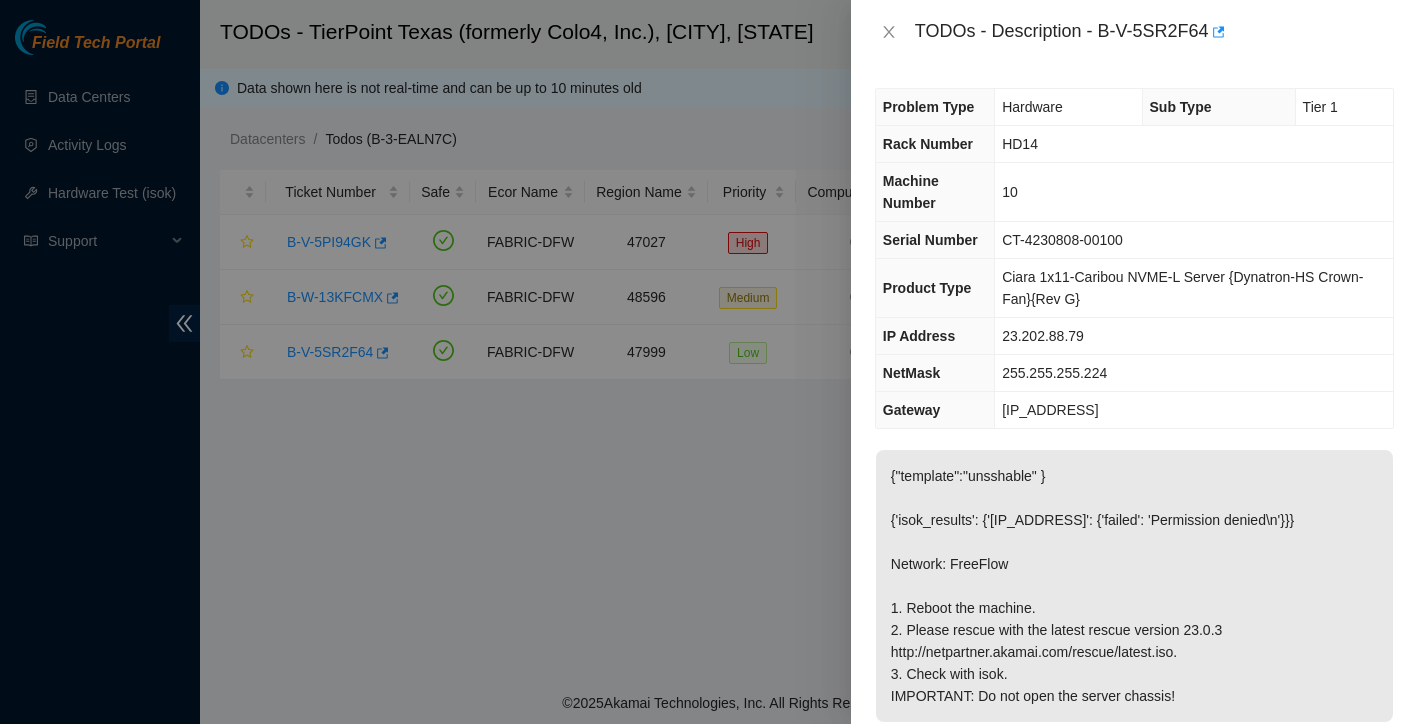 scroll, scrollTop: 0, scrollLeft: 0, axis: both 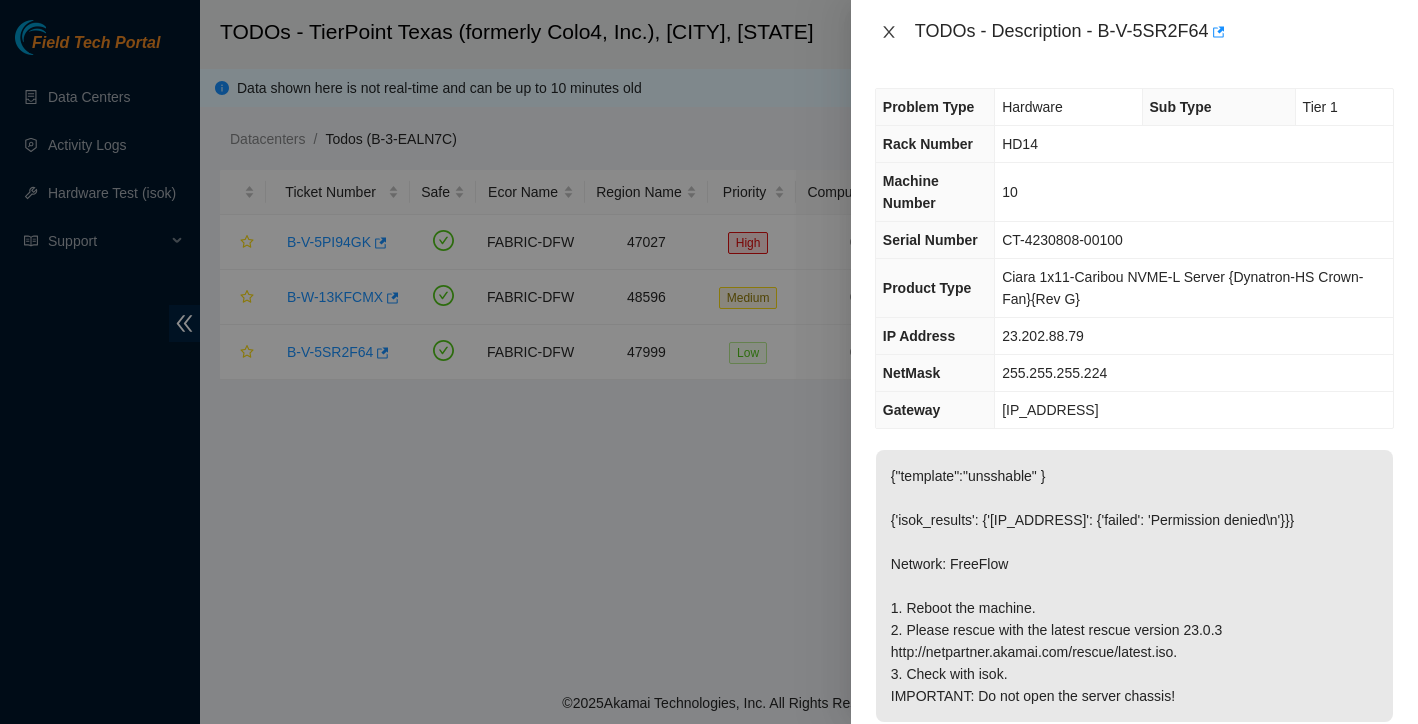 click 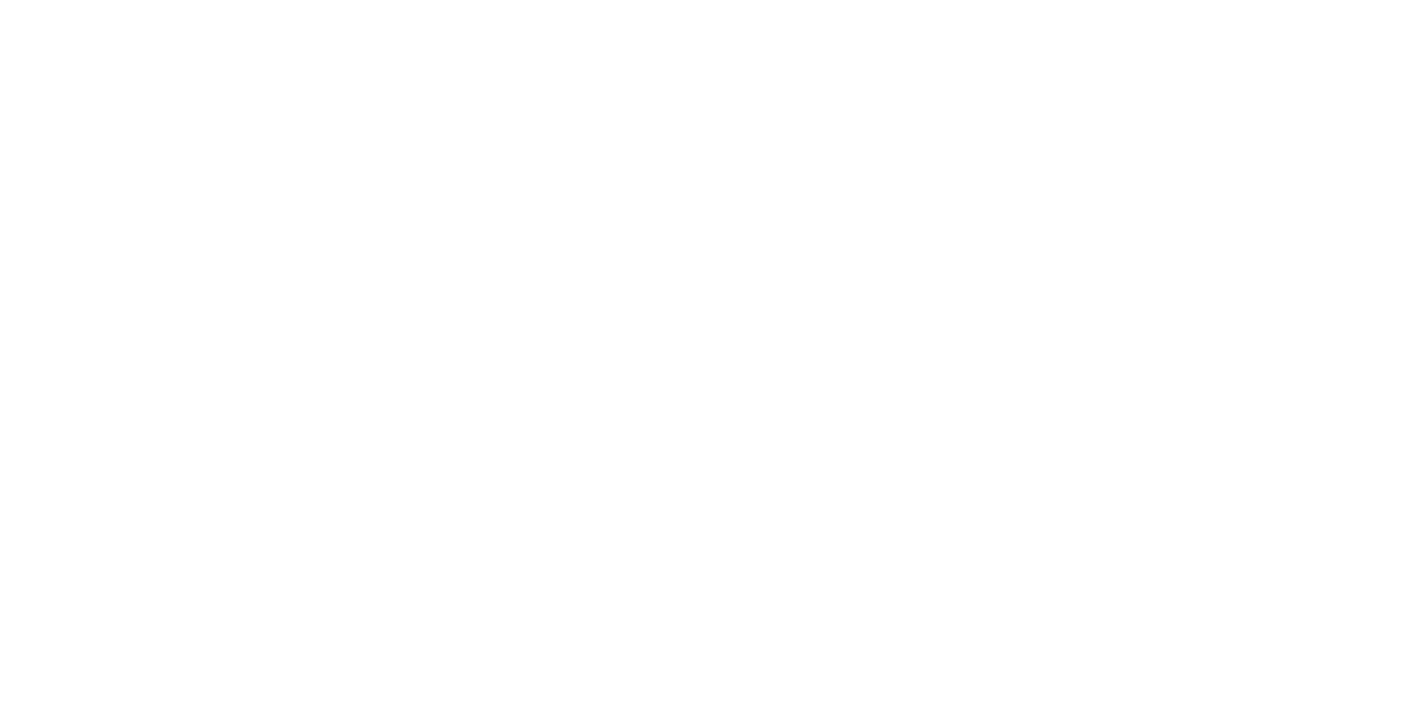 scroll, scrollTop: 0, scrollLeft: 0, axis: both 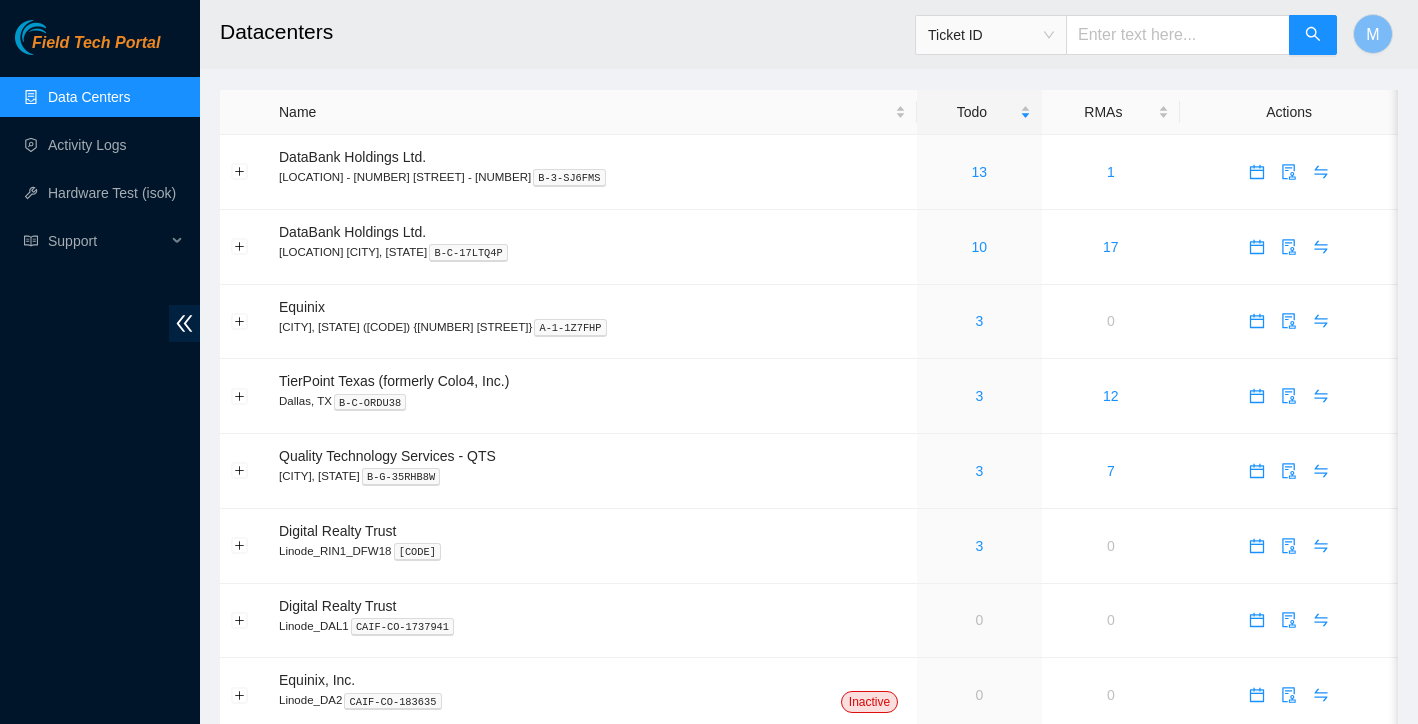 click on "3" at bounding box center (979, 471) 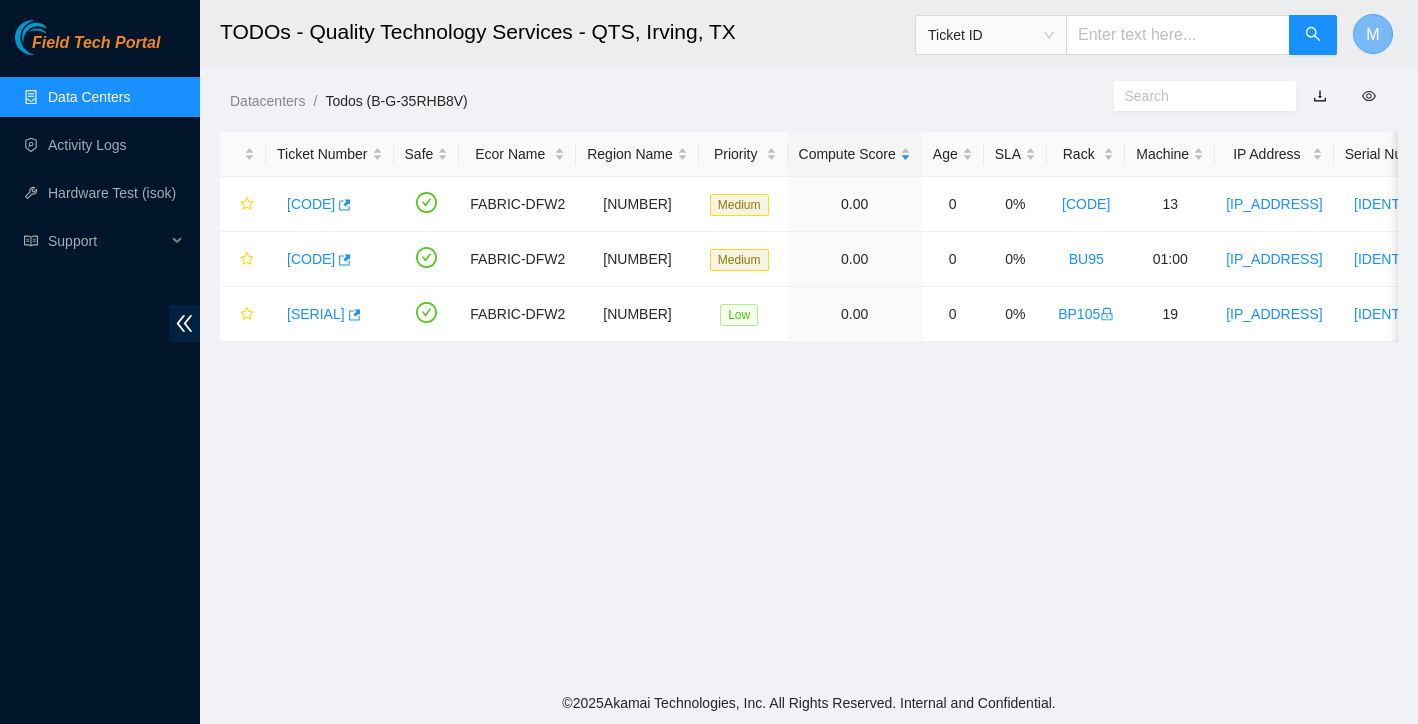click on "M" at bounding box center [1373, 34] 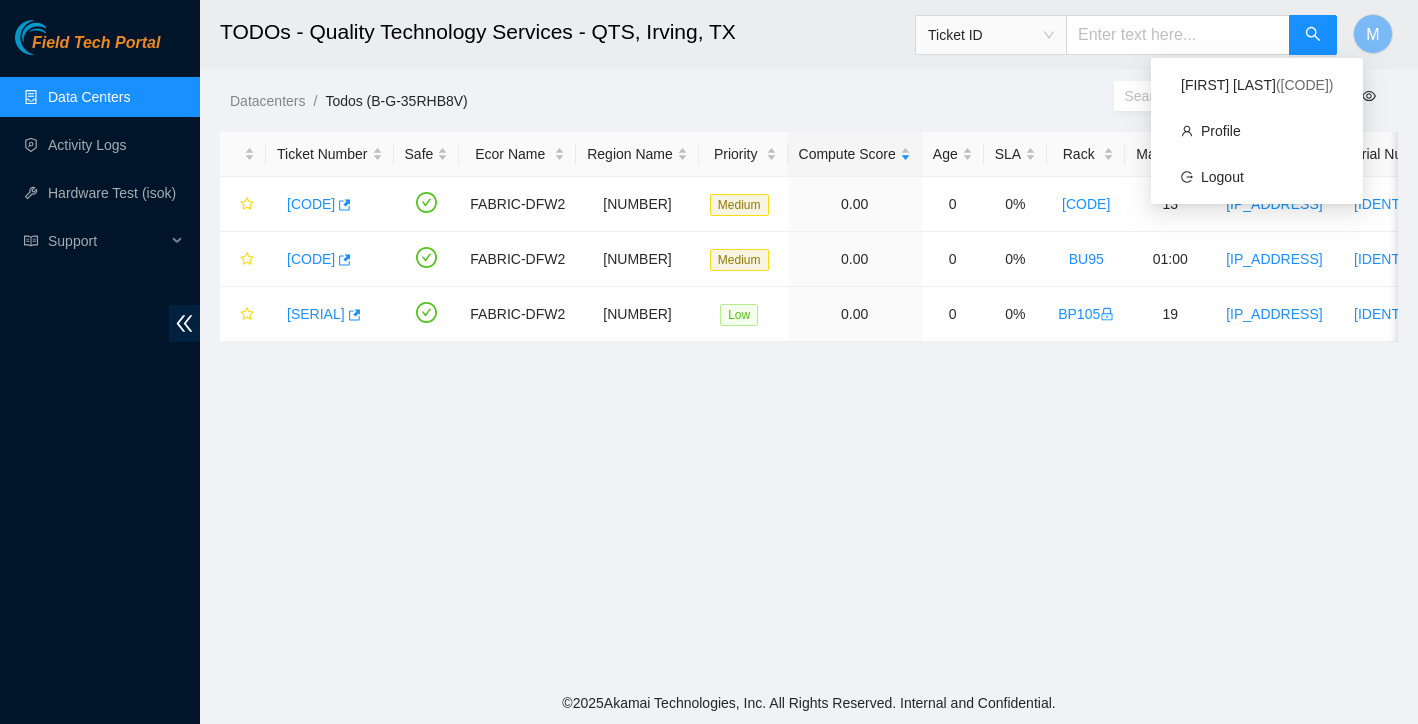 click on "TODOs - Quality Technology Services - QTS, Irving, TX    Ticket ID M Datacenters / Todos (B-G-35RHB8V) / Ticket Number Safe Ecor Name Region Name Priority Compute Score Age SLA Rack Machine IP Address Serial Number Server Type                               B-V-5SJU13Q FABRIC-DFW2 45871 Medium 0.00 0 0%  BU85    13 23.33.140.208 CT-4170210-00438 Ciara 1.5x18-X7 LCS Server   B-V-5SN97ZA FABRIC-DFW2 50354 Medium 0.00 0 0%  BU95    01:00 23.54.116.148 CT-4180524-00266-N0 Ciara 1x6-X8 SSD-E Server {Rev E}{Drive Swap}   B-V-5SOWL58 FABRIC-DFW2 43022 Low 0.00 0 0% BP105  19 23.205.103.214 CT-4210406-00147 Ciara 1x7-X7p NVME-J 96G 100GE Server {Rev Q}{CrownAGD}" at bounding box center (809, 341) 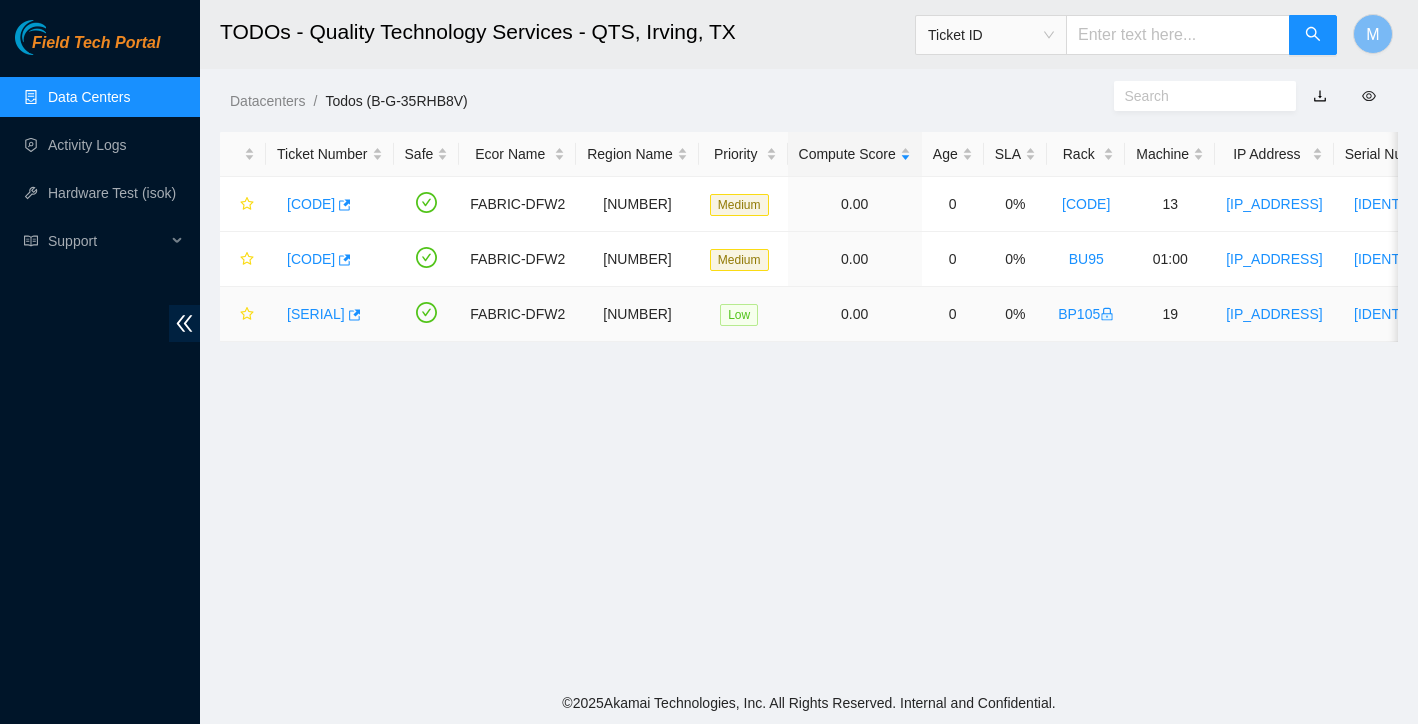 click on "B-V-5SOWL58" at bounding box center (316, 314) 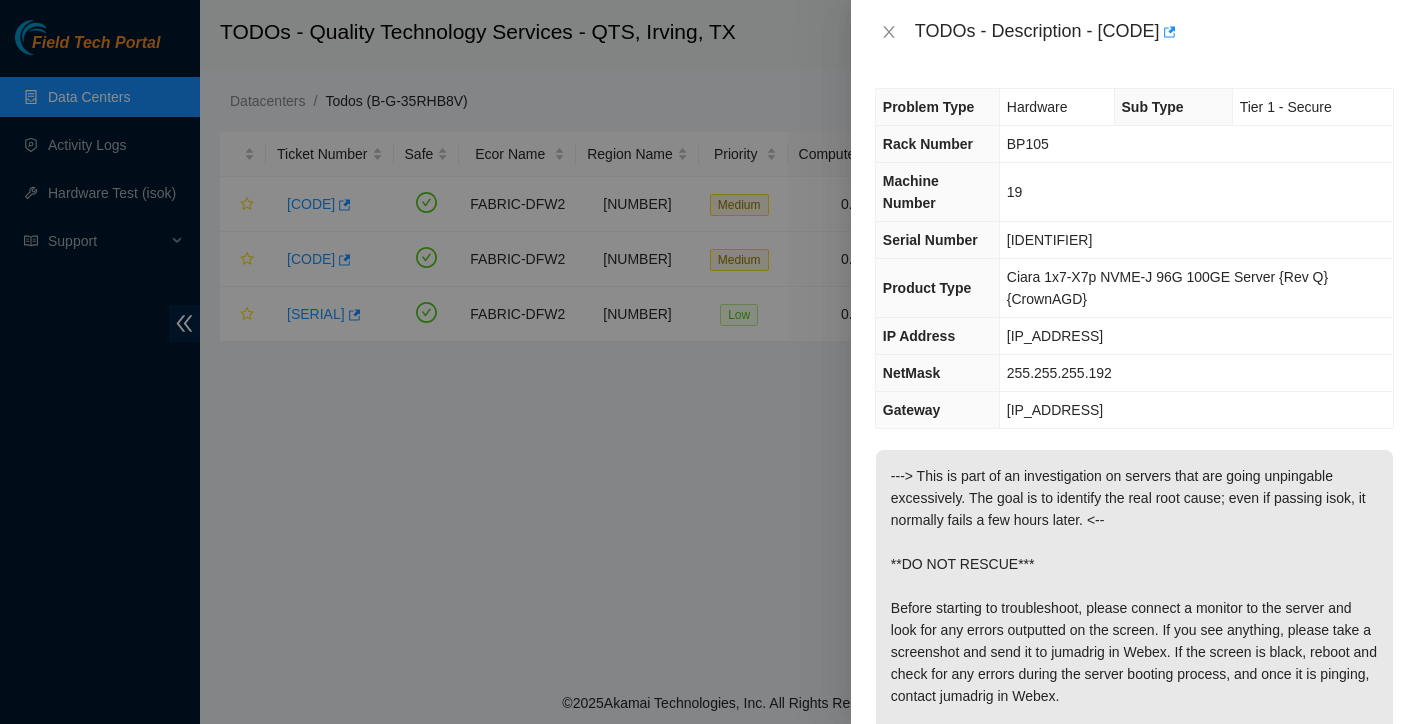 scroll, scrollTop: 80, scrollLeft: 0, axis: vertical 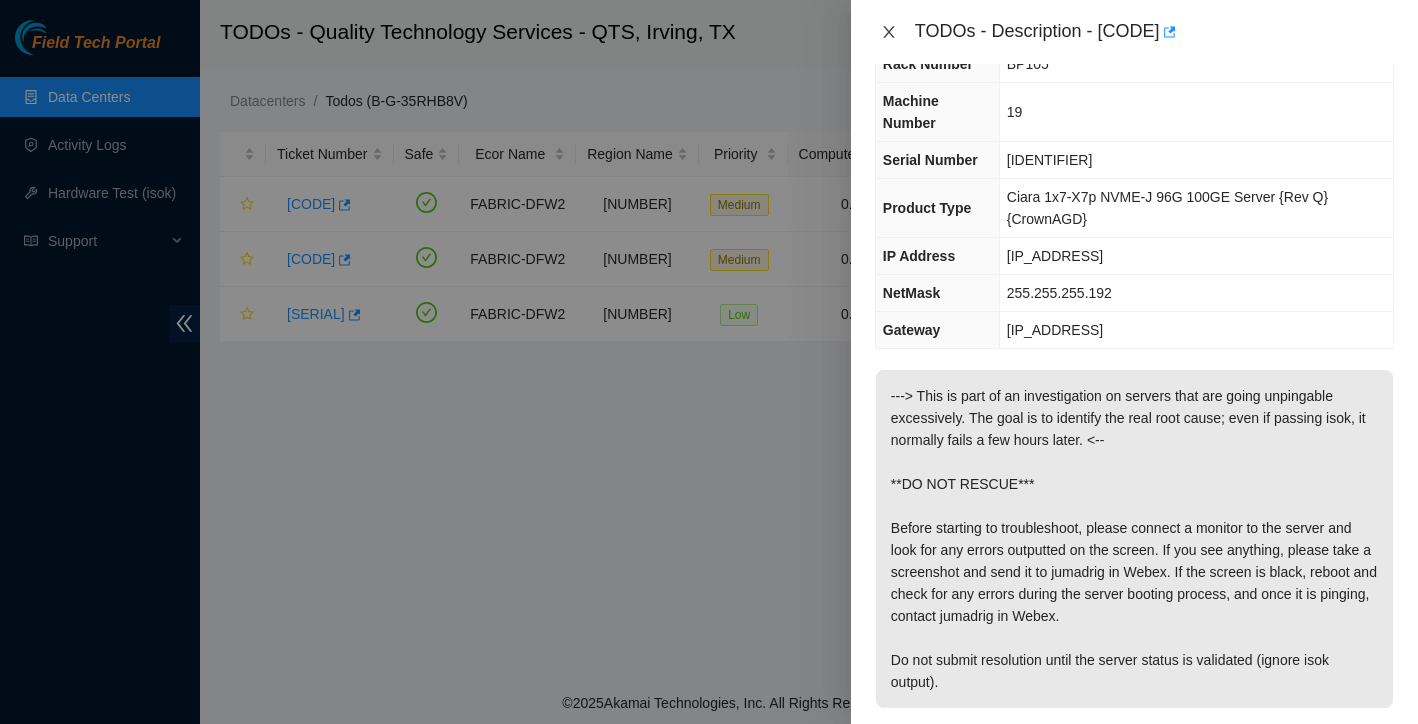 click 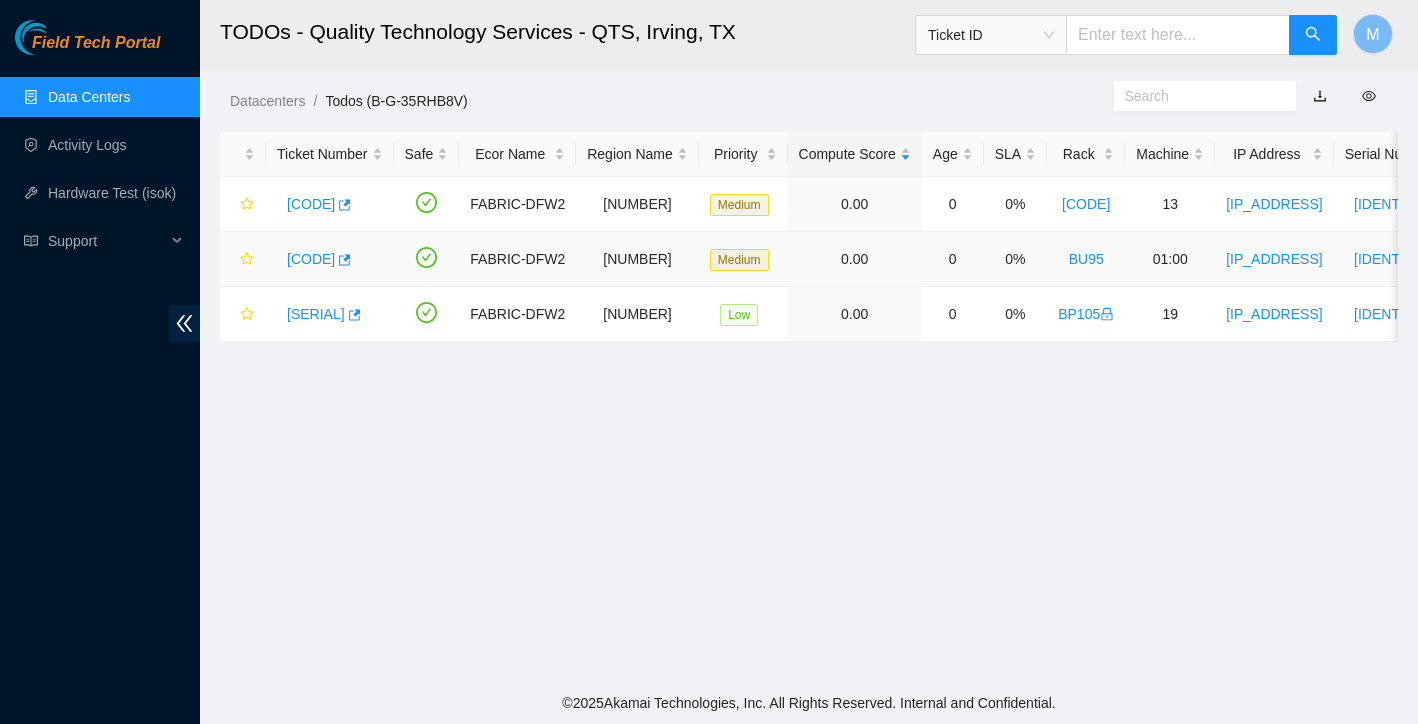 click on "B-V-5SN97ZA" at bounding box center [311, 259] 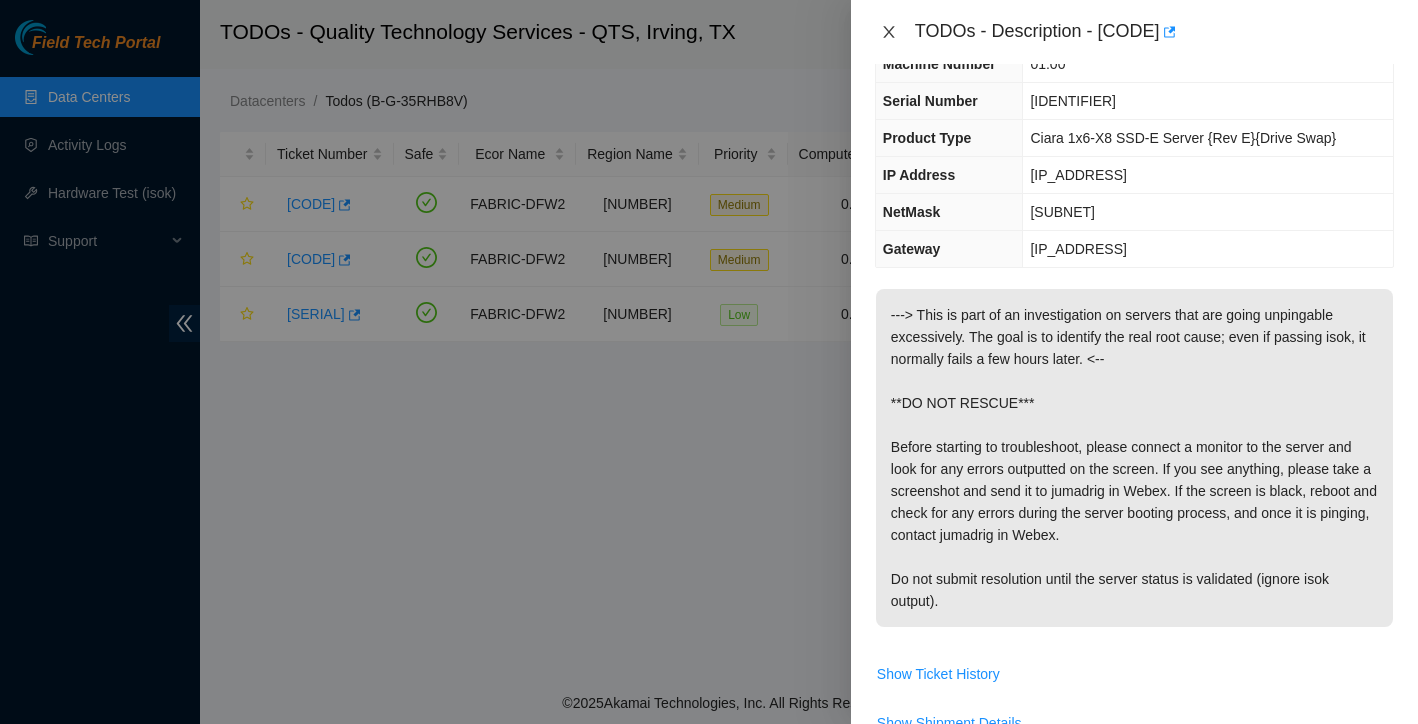click 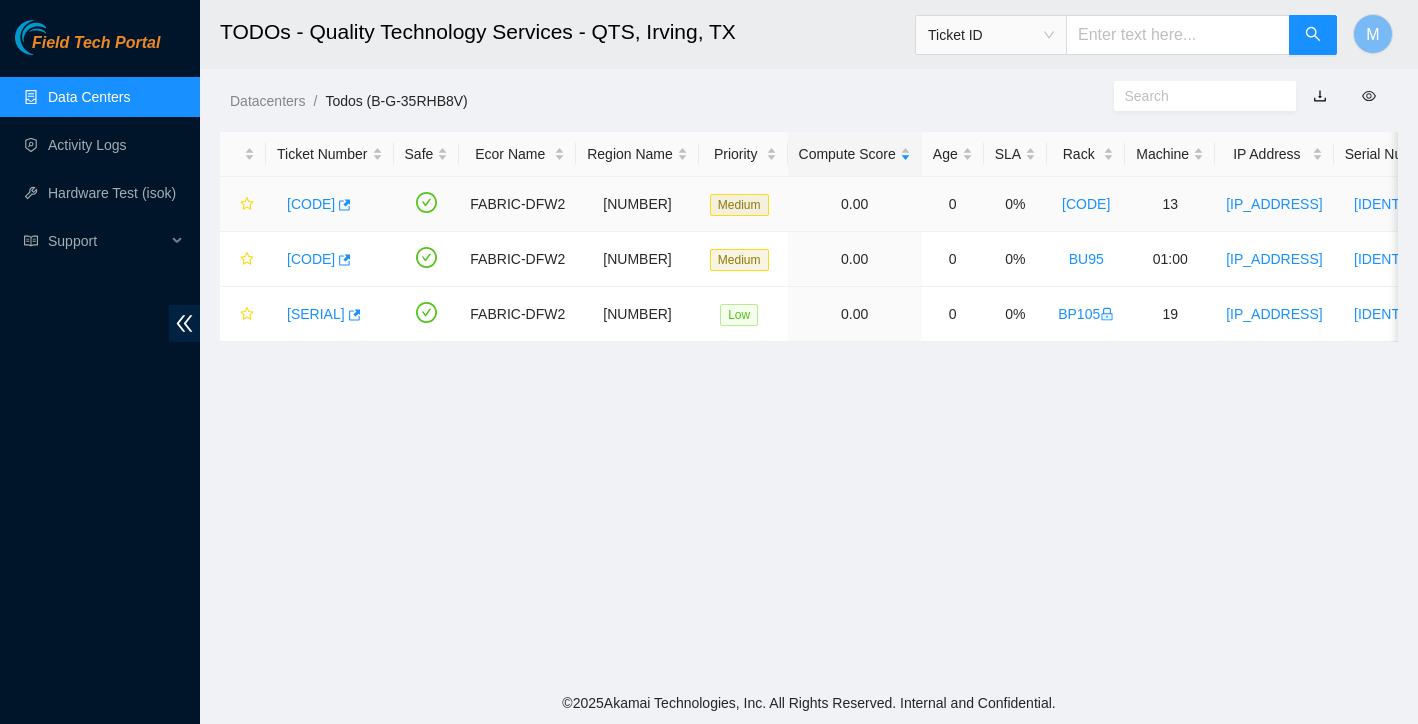 click on "B-V-5SJU13Q" at bounding box center [311, 204] 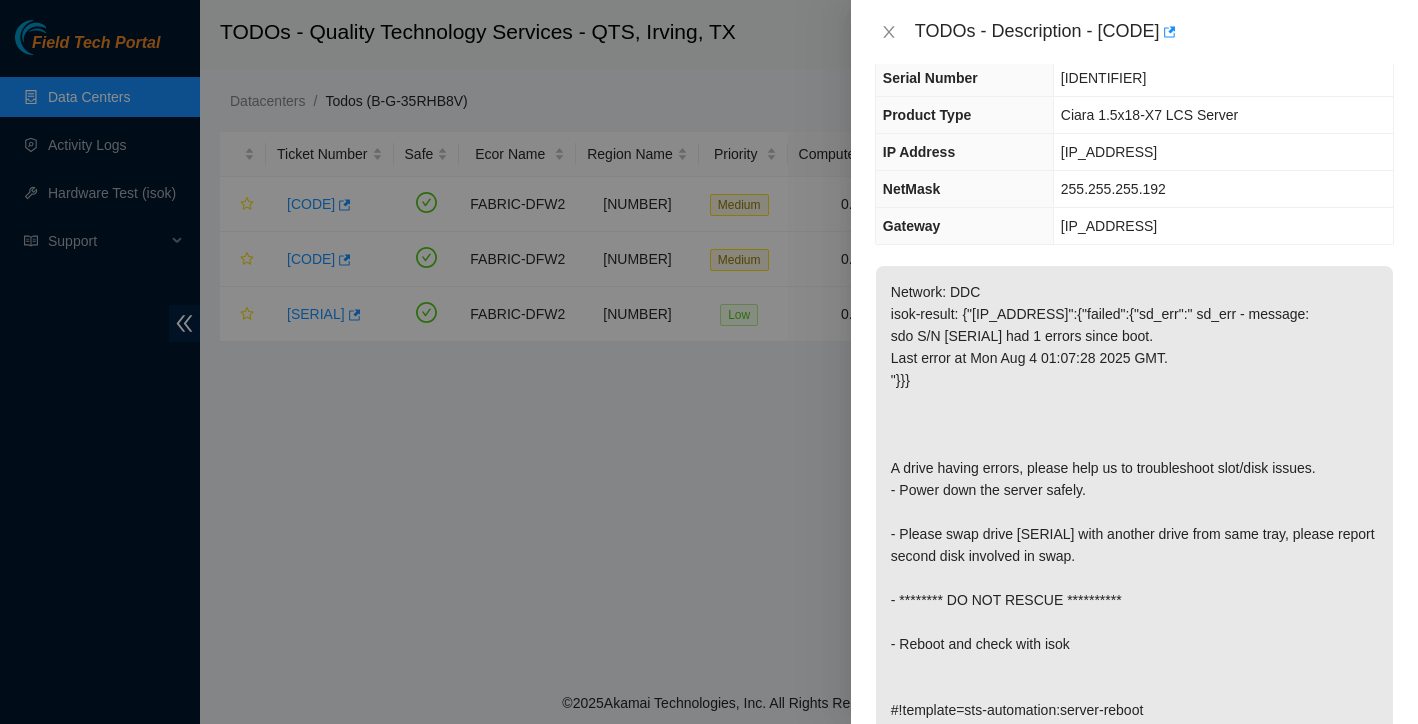 scroll, scrollTop: 117, scrollLeft: 0, axis: vertical 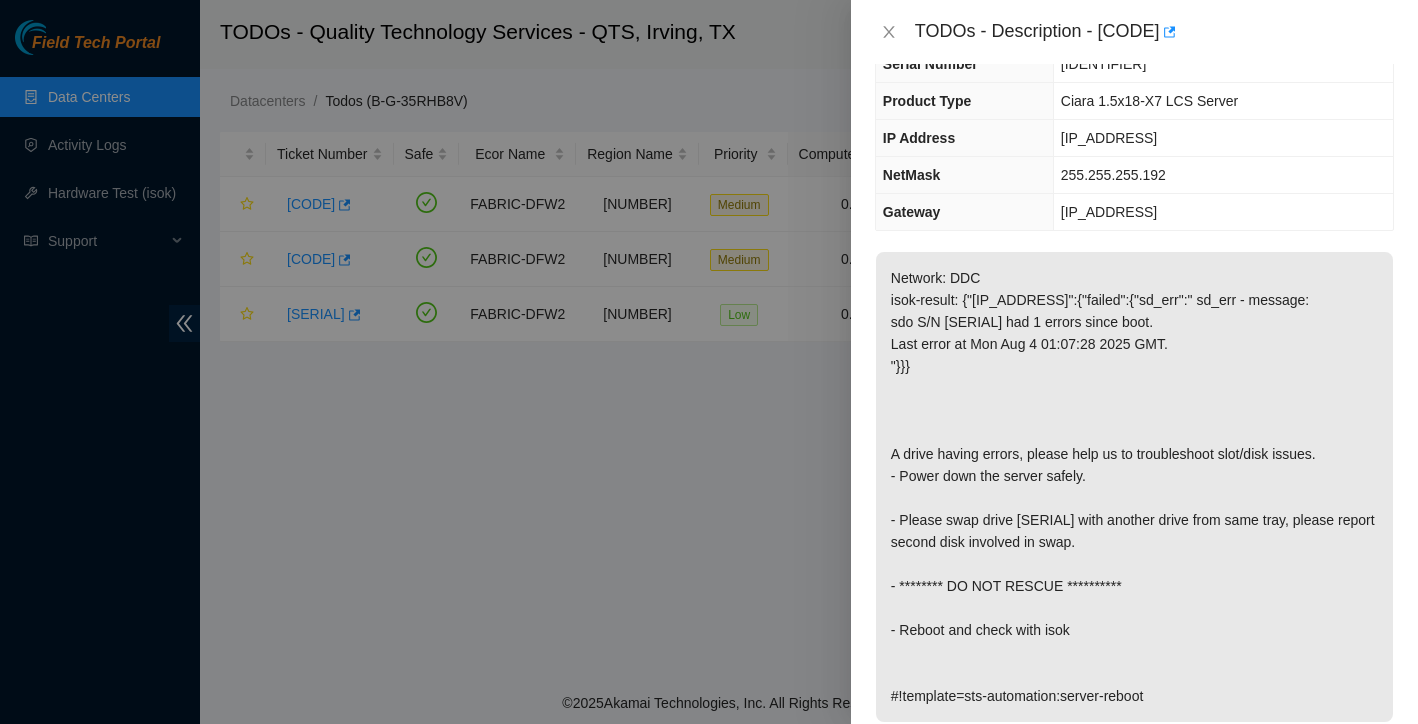 click on "TODOs - Description - B-V-5SJU13Q" at bounding box center [1134, 32] 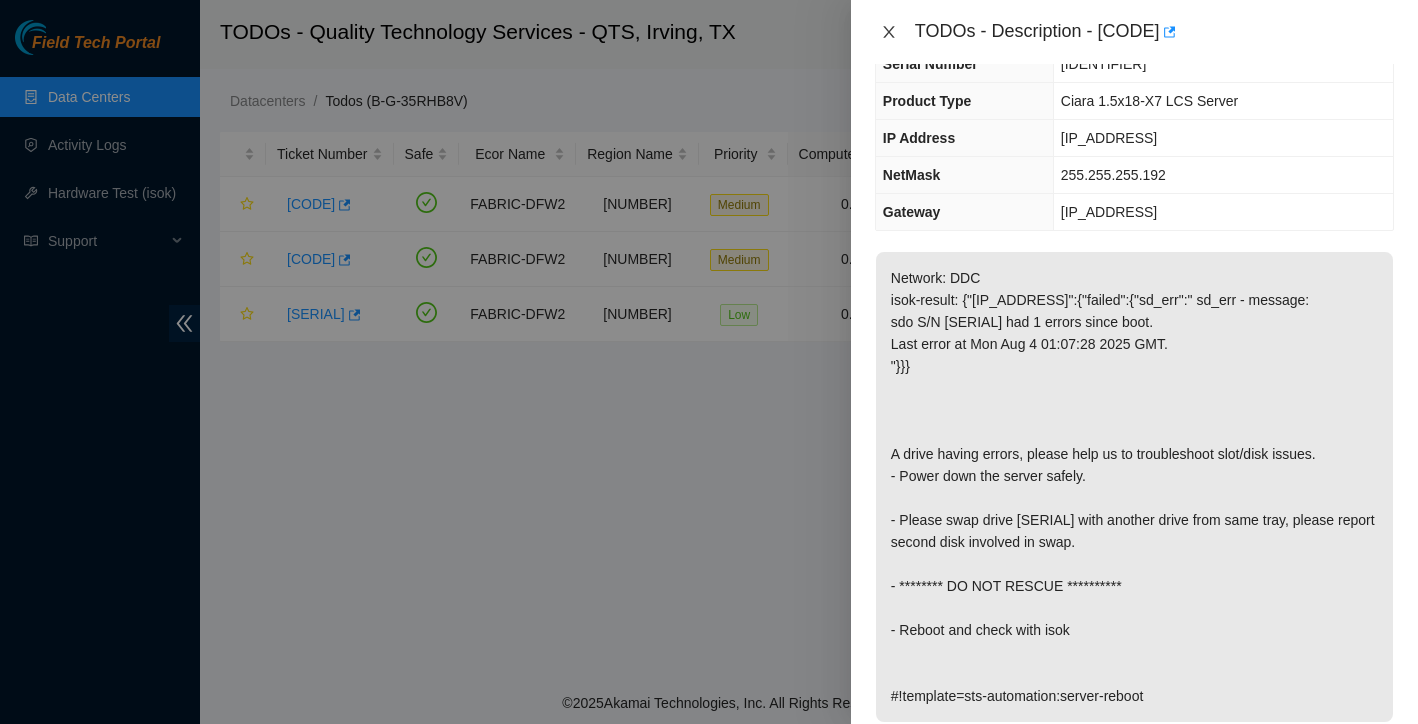 click 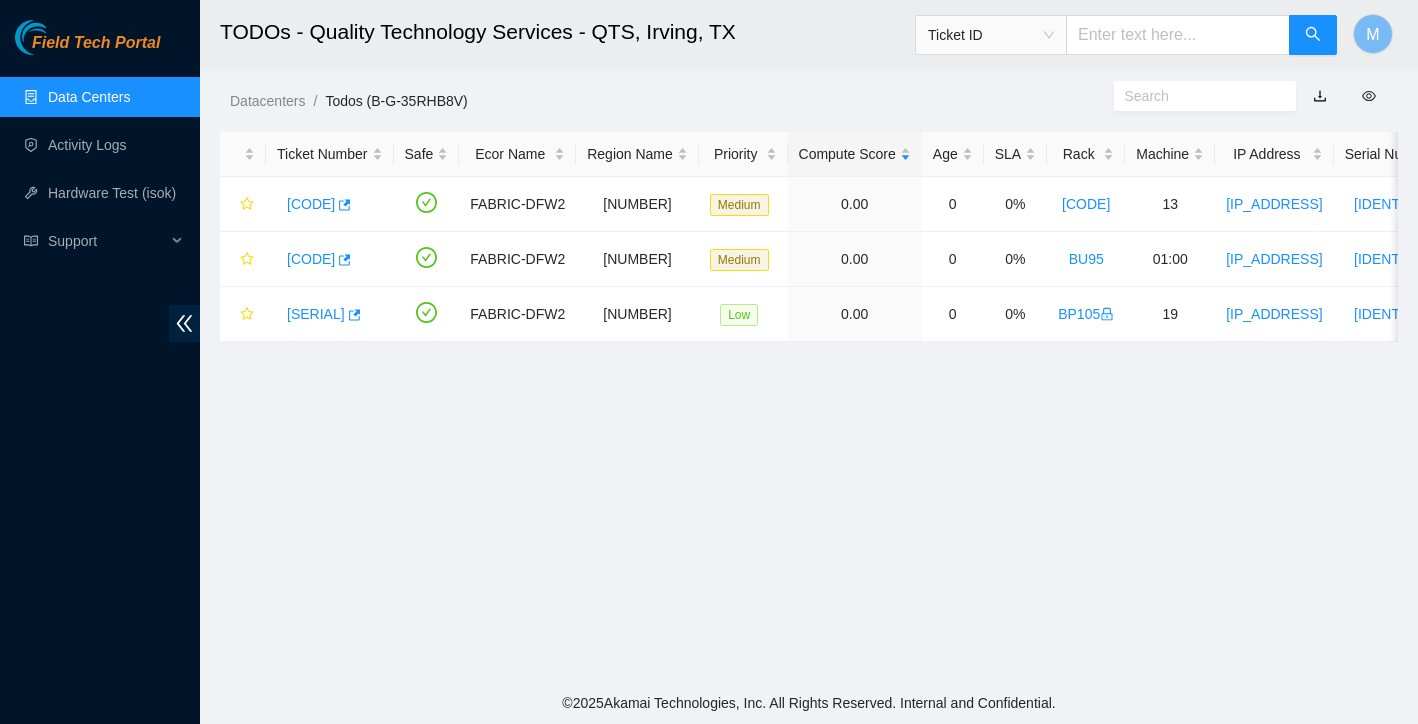 click on "Data Centers" at bounding box center [89, 97] 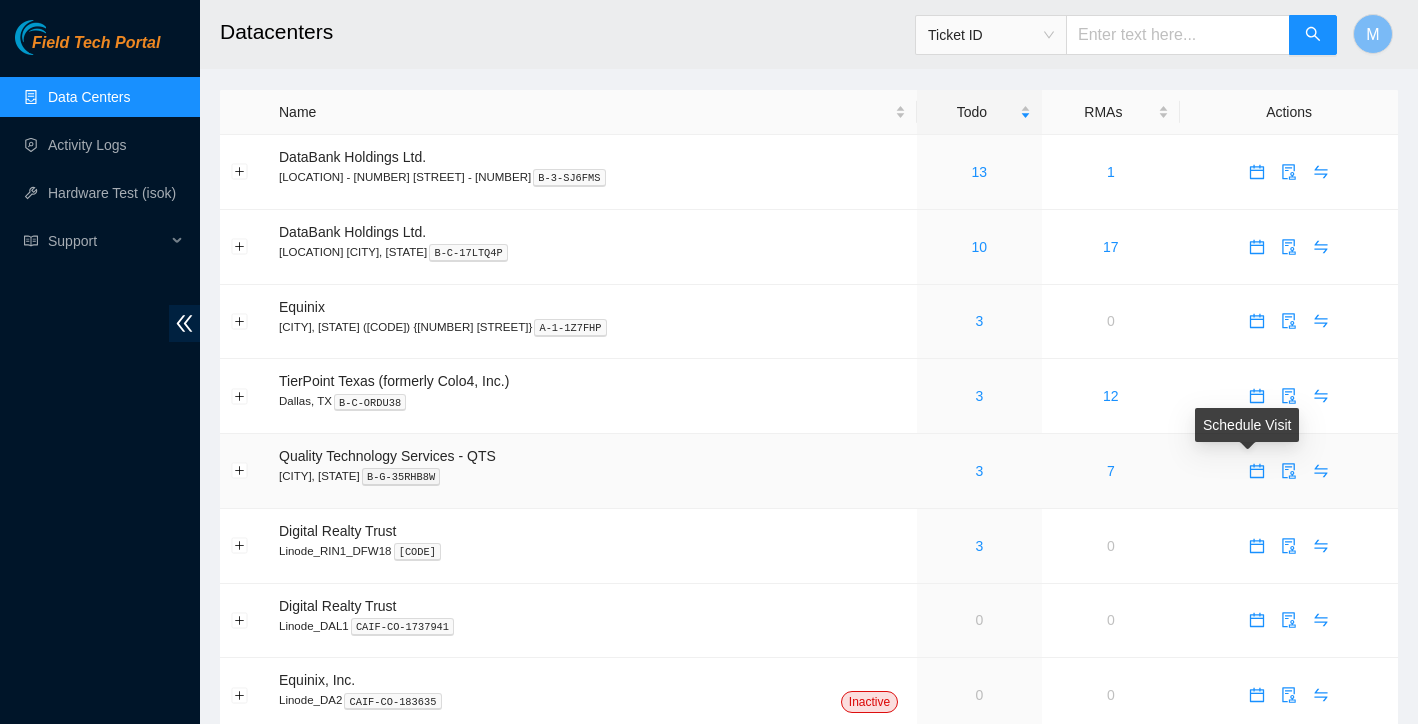 click 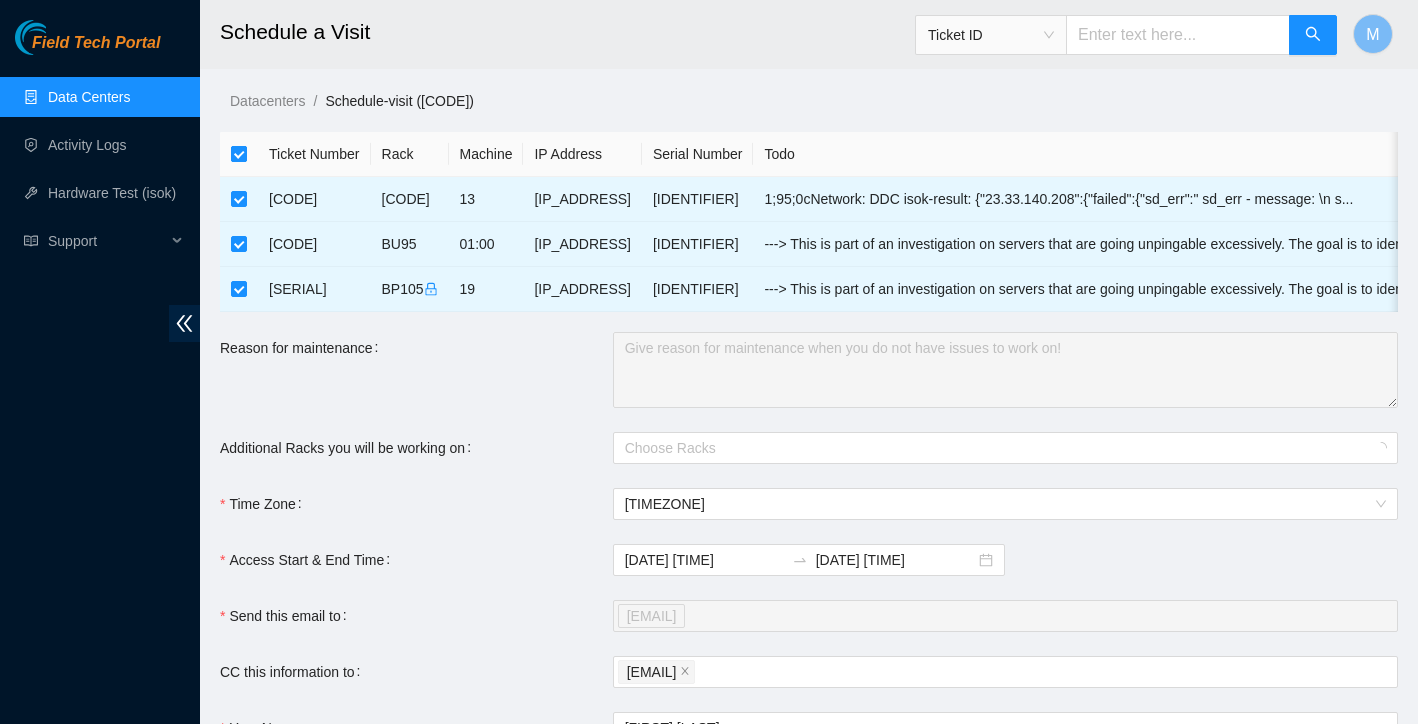 click at bounding box center [239, 154] 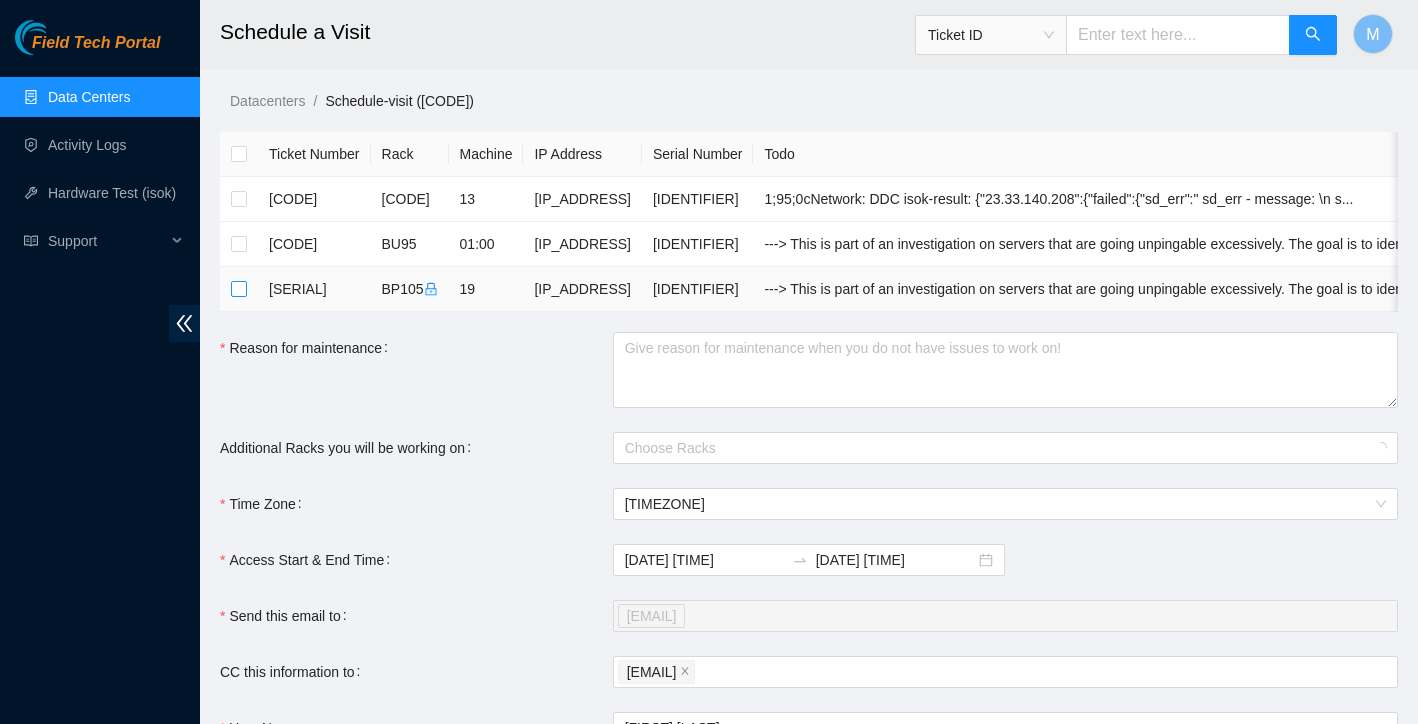 click at bounding box center [239, 289] 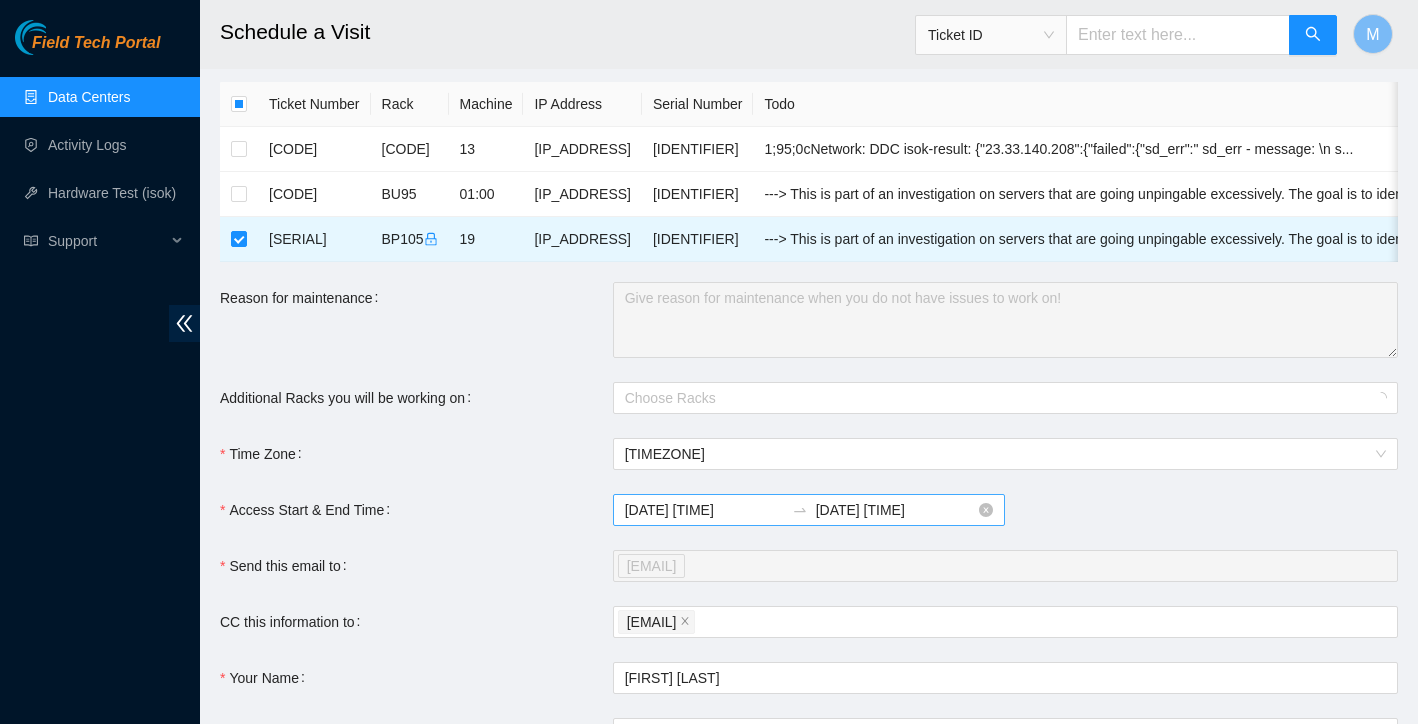 scroll, scrollTop: 52, scrollLeft: 0, axis: vertical 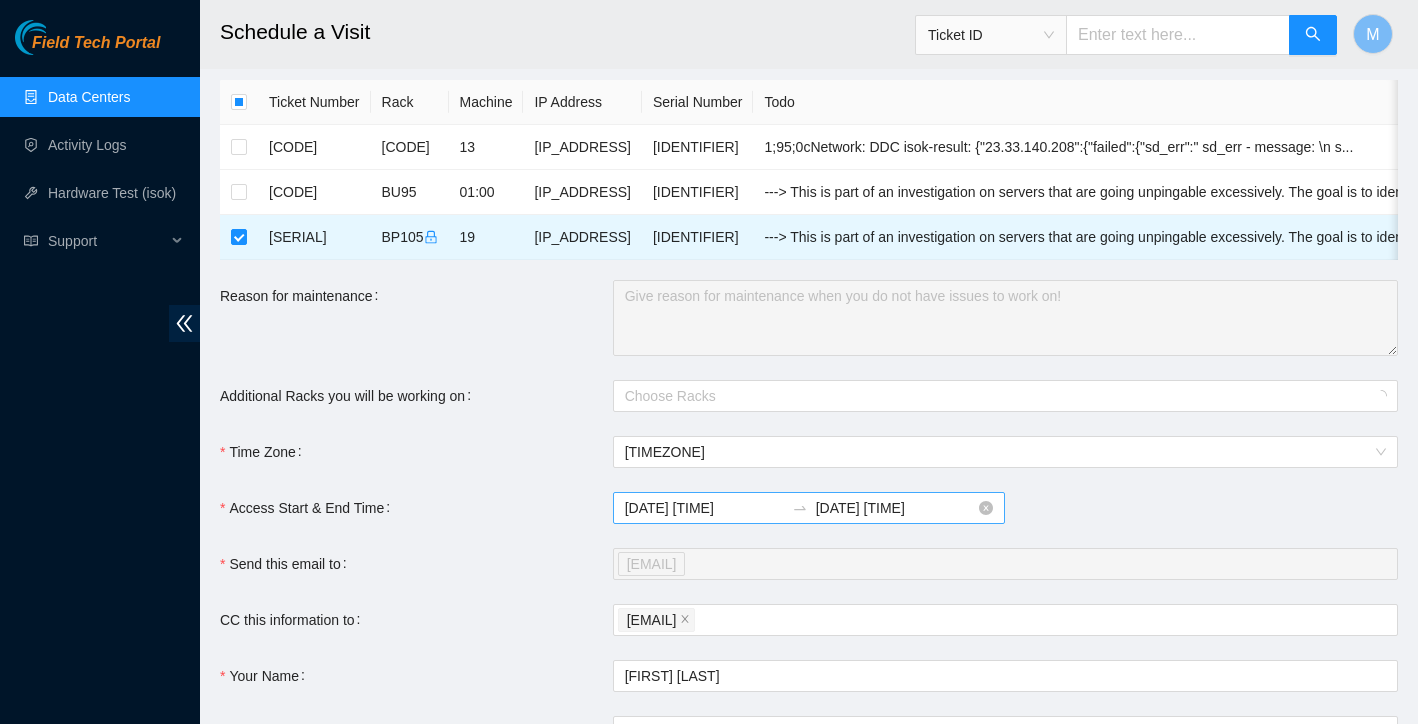 click on "2025-08-07 06:20" at bounding box center (895, 508) 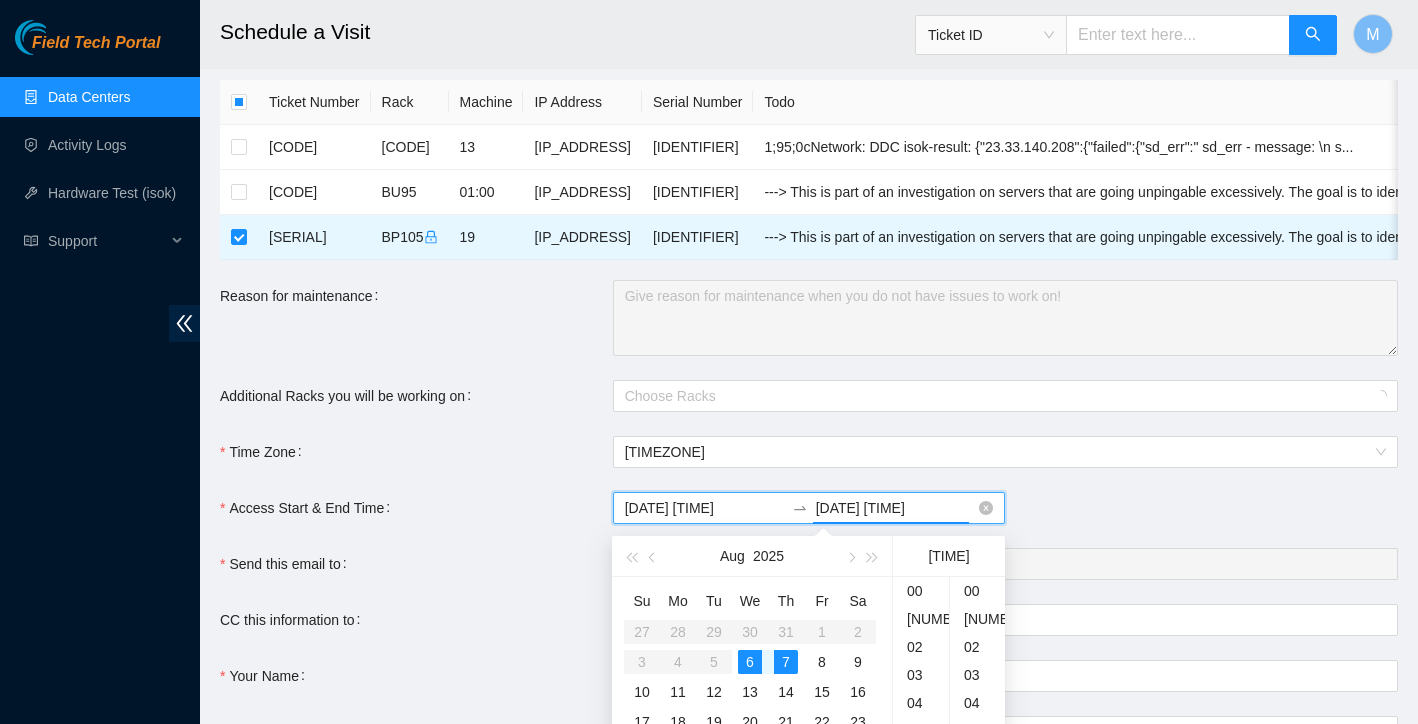 scroll, scrollTop: 168, scrollLeft: 0, axis: vertical 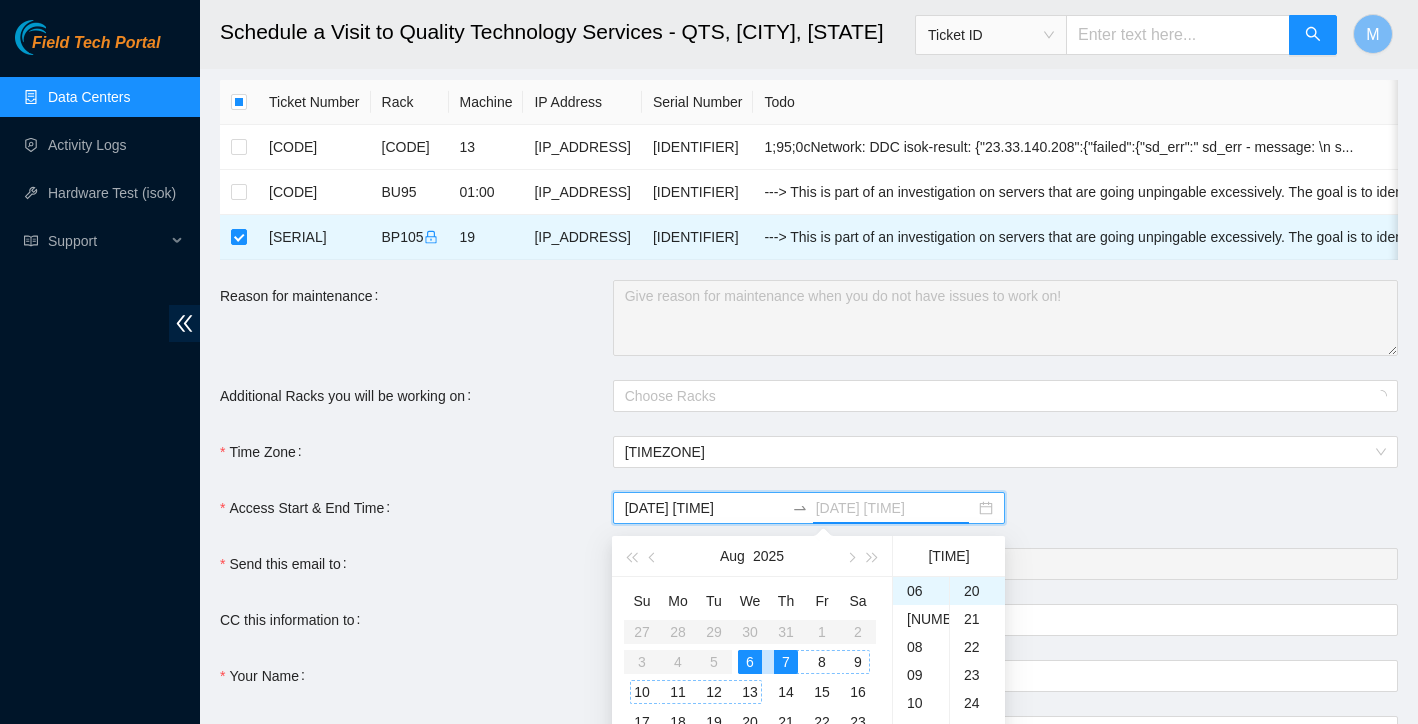 type on "2025-08-06 06:20" 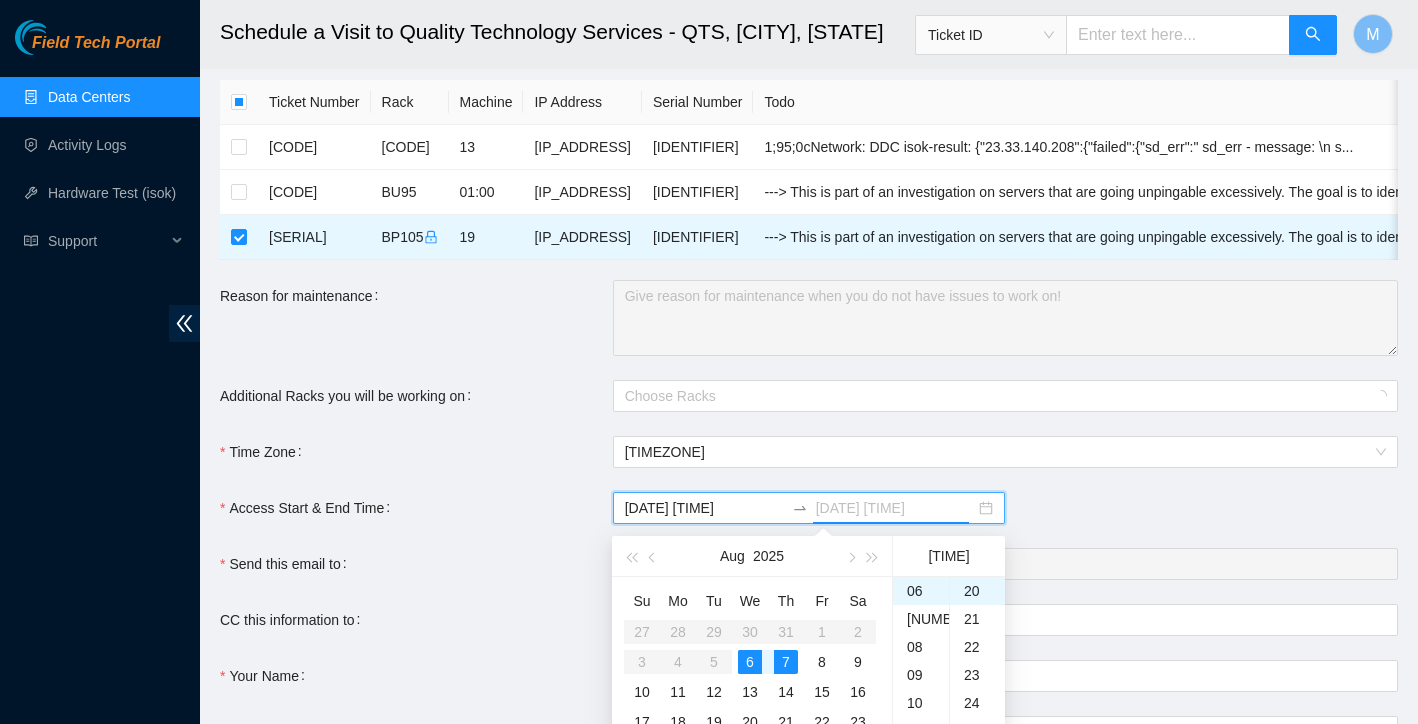 checkbox on "true" 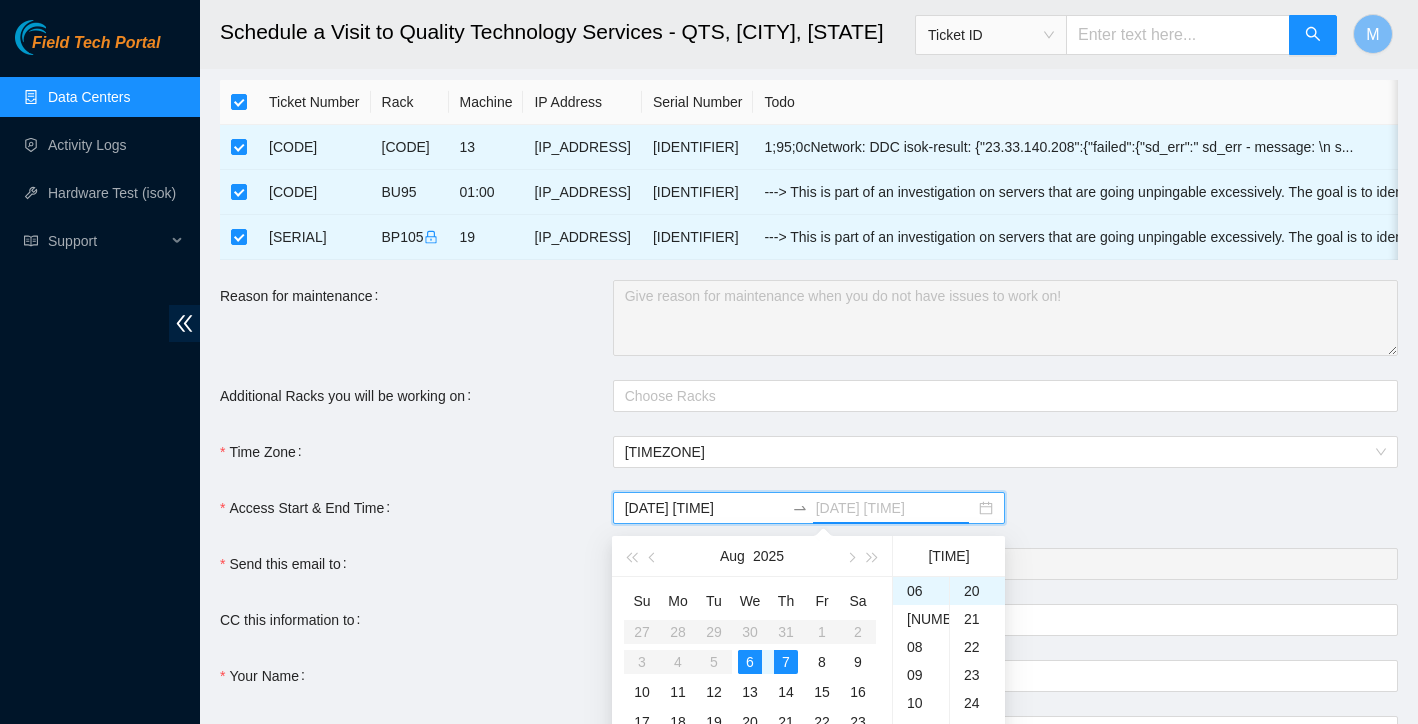 click on "6" at bounding box center (750, 662) 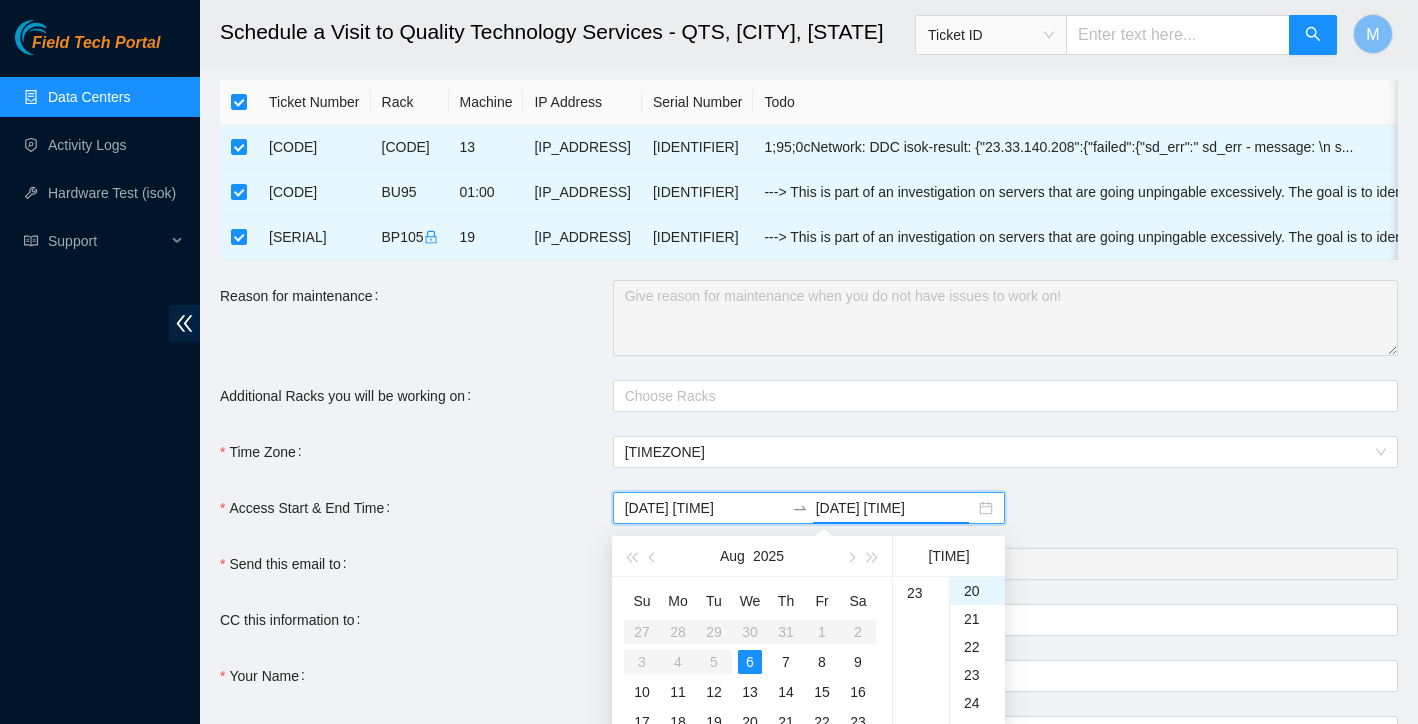 scroll, scrollTop: 642, scrollLeft: 0, axis: vertical 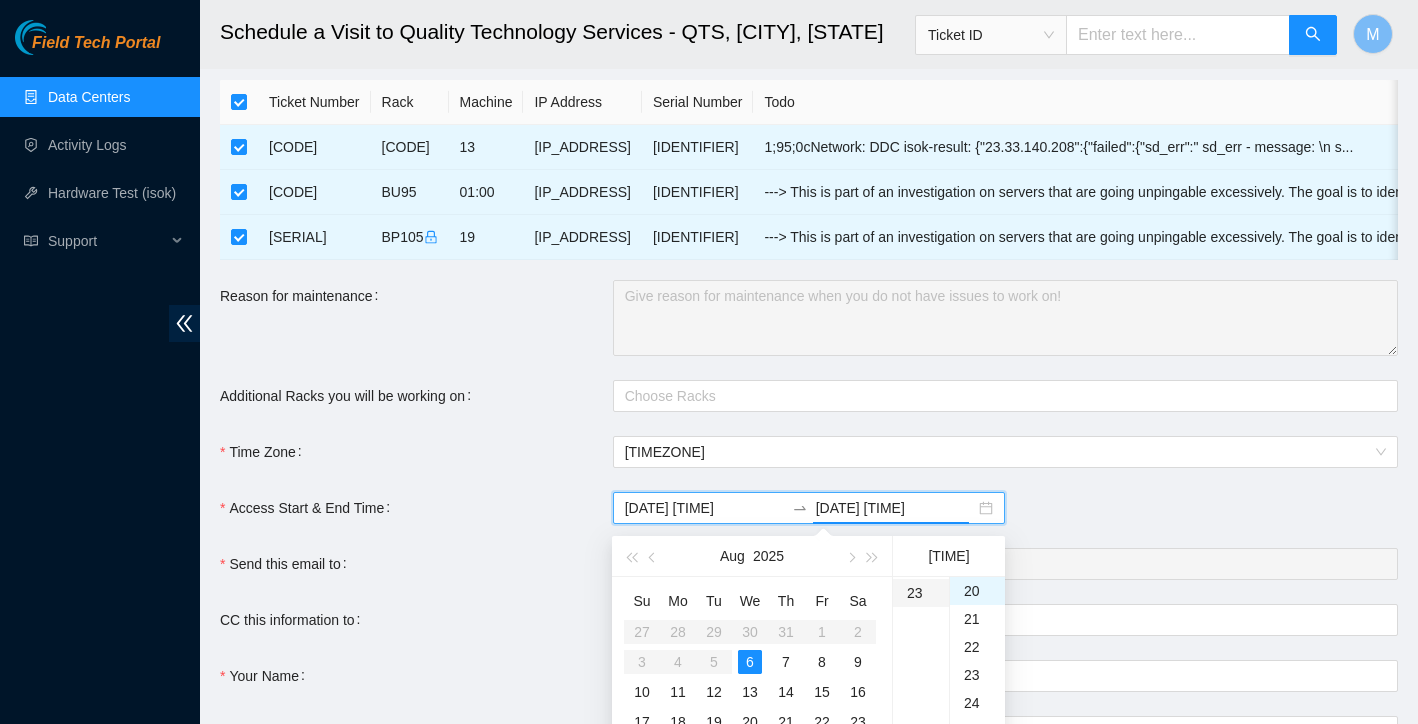 click on "23" at bounding box center (921, 593) 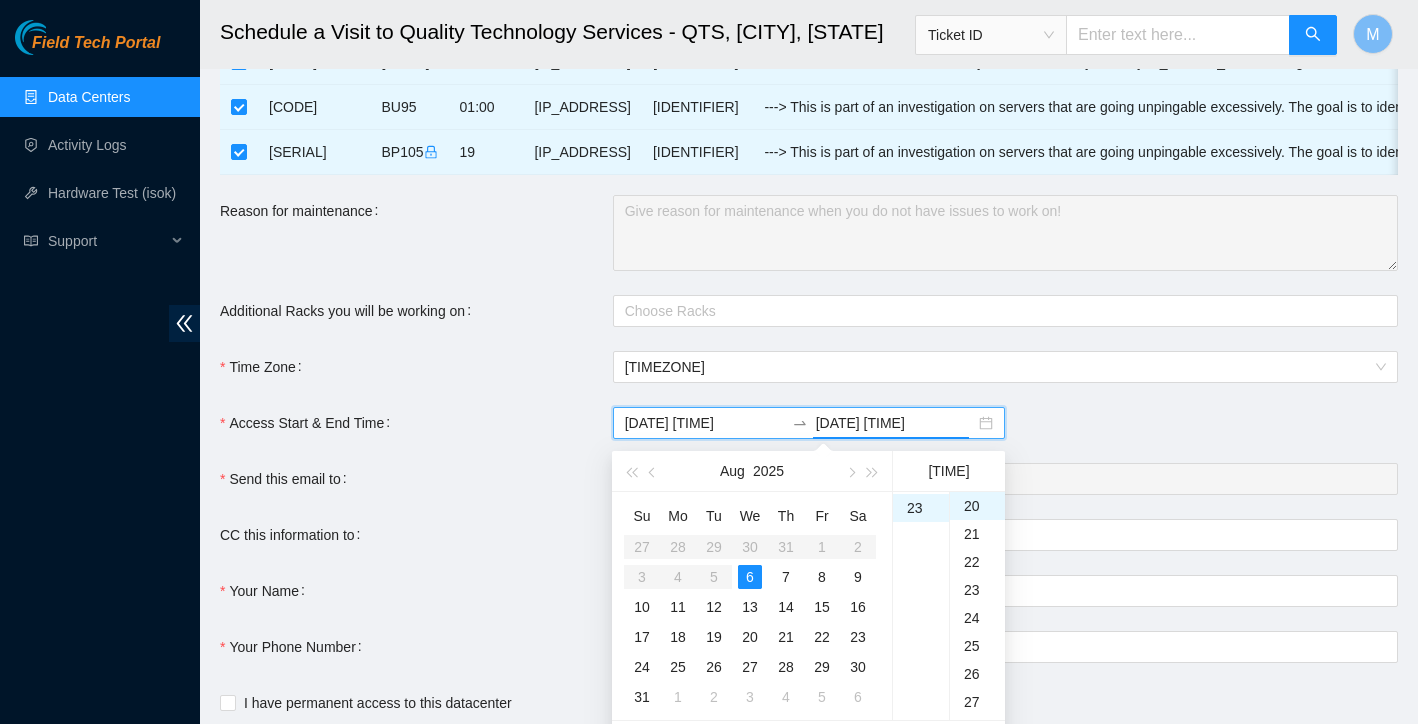 scroll, scrollTop: 205, scrollLeft: 0, axis: vertical 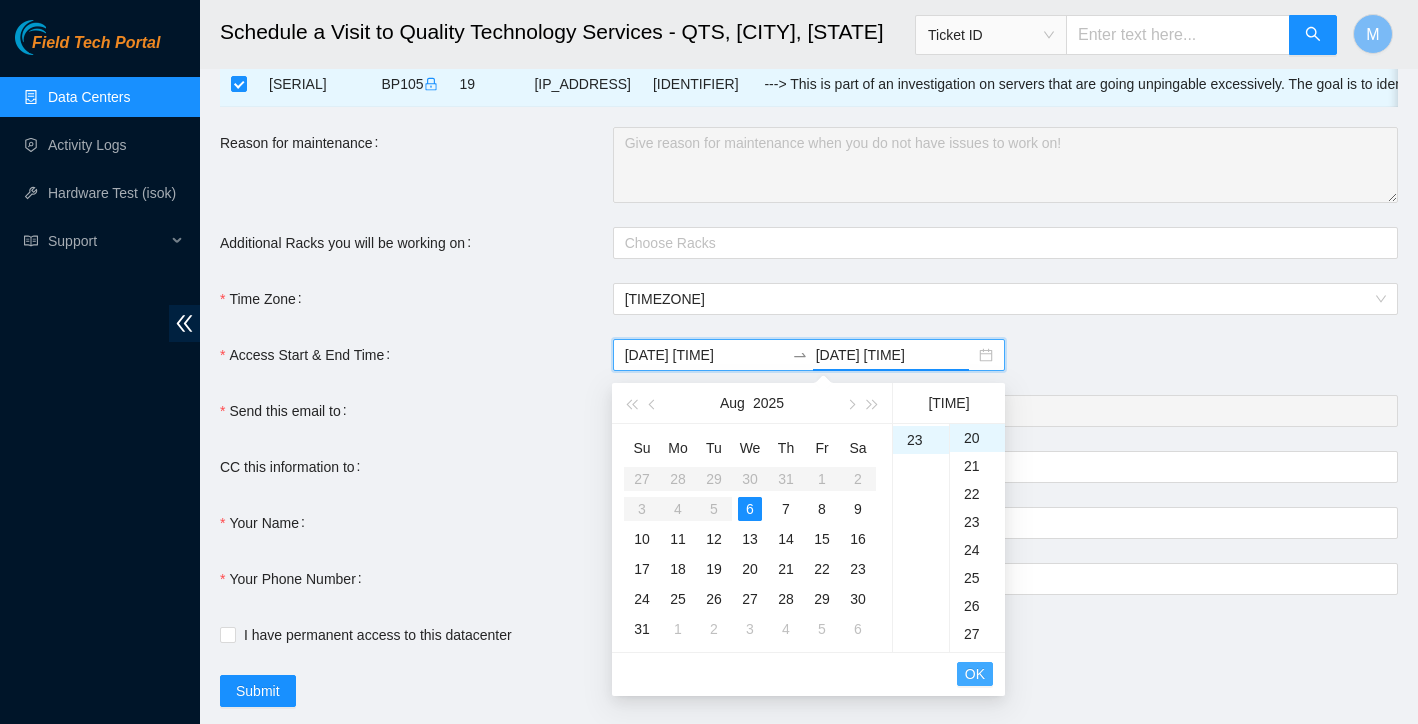 click on "OK" at bounding box center (975, 674) 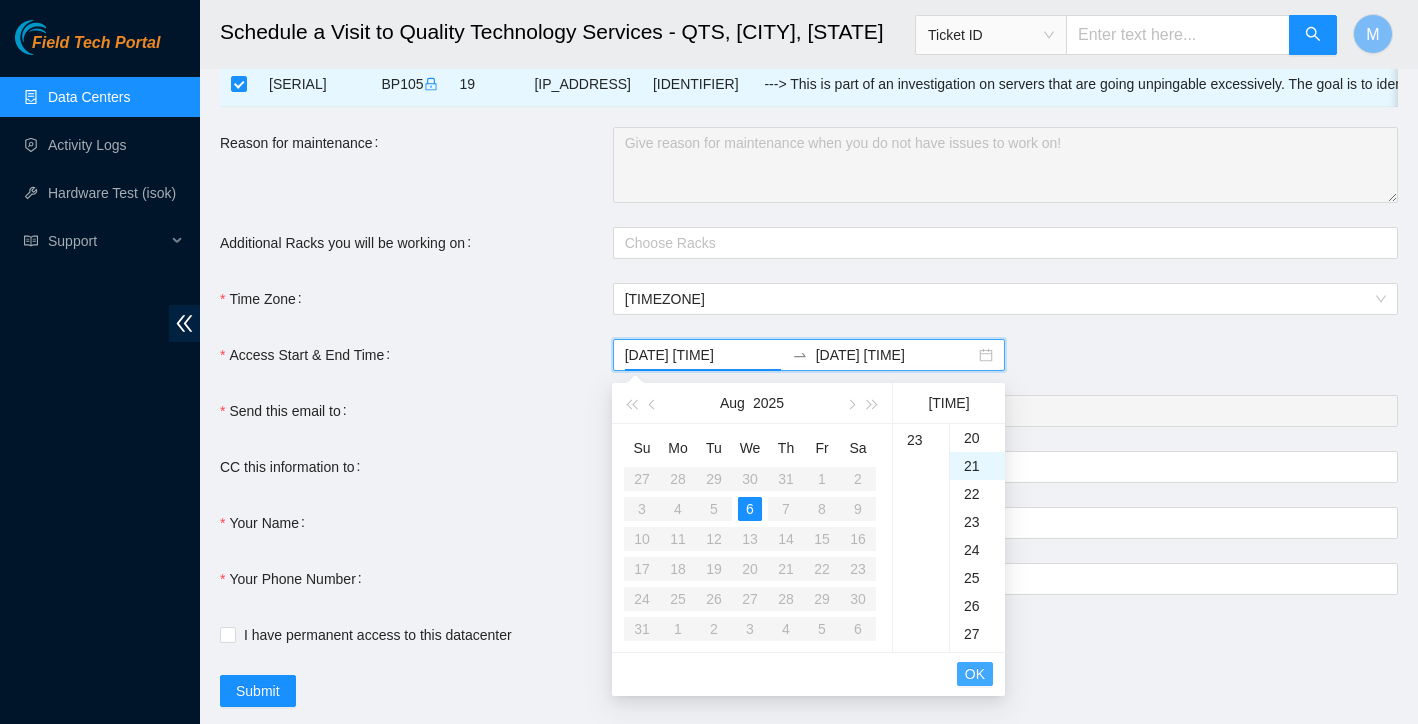 scroll, scrollTop: 168, scrollLeft: 0, axis: vertical 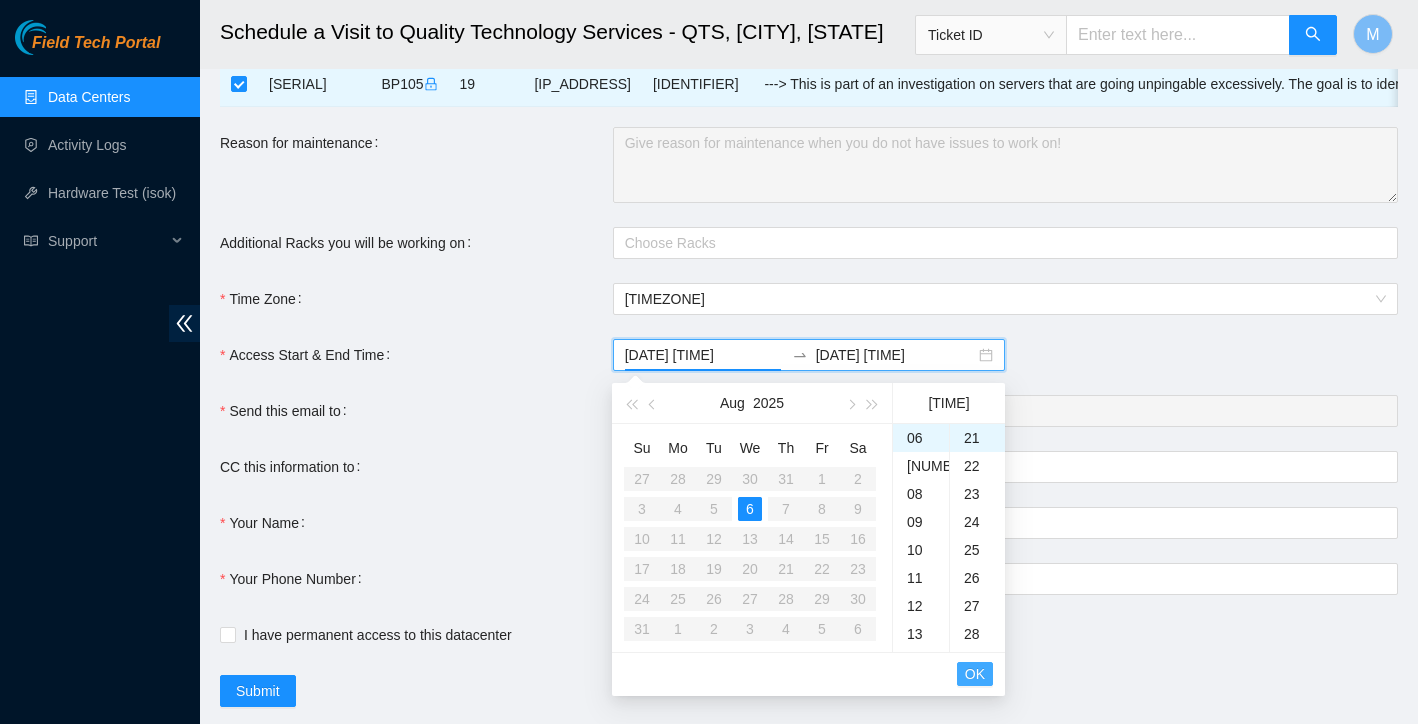 click on "OK" at bounding box center (975, 674) 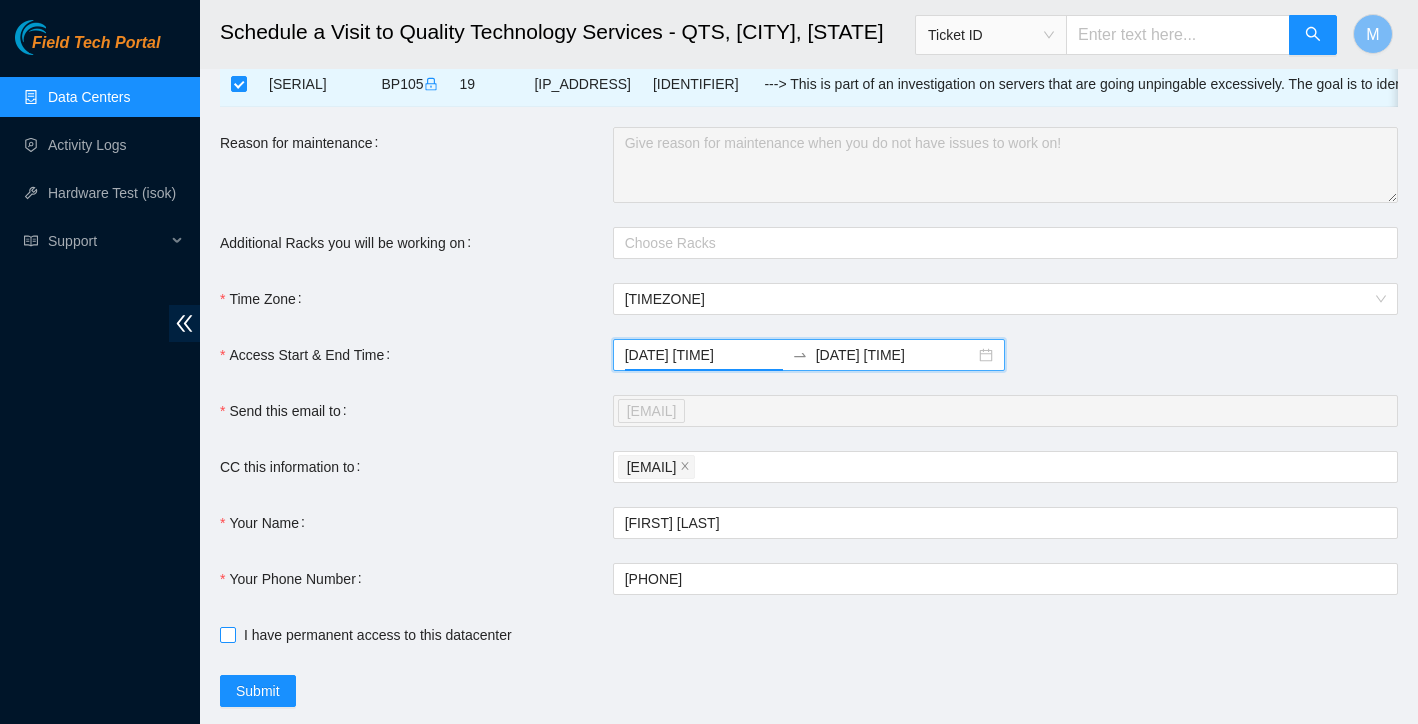 click on "I have permanent access to this datacenter" at bounding box center (227, 634) 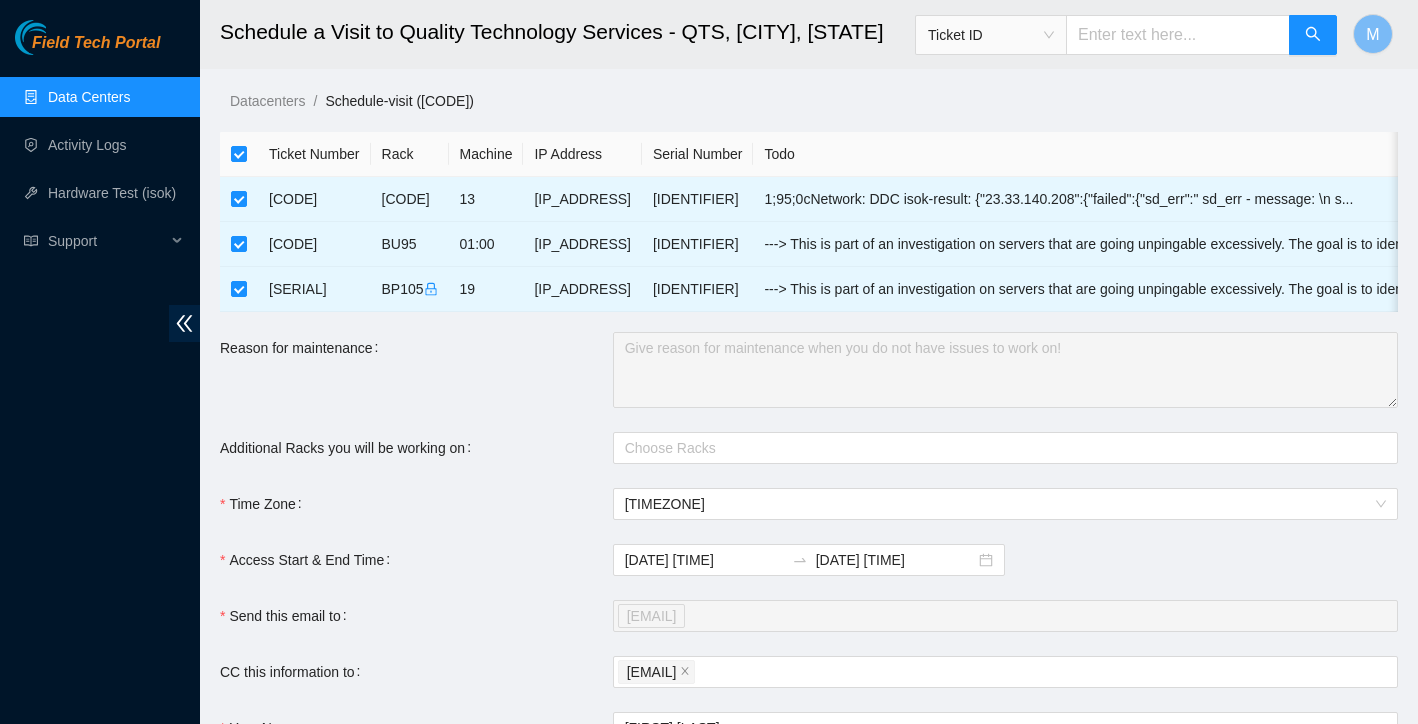 scroll, scrollTop: 0, scrollLeft: 0, axis: both 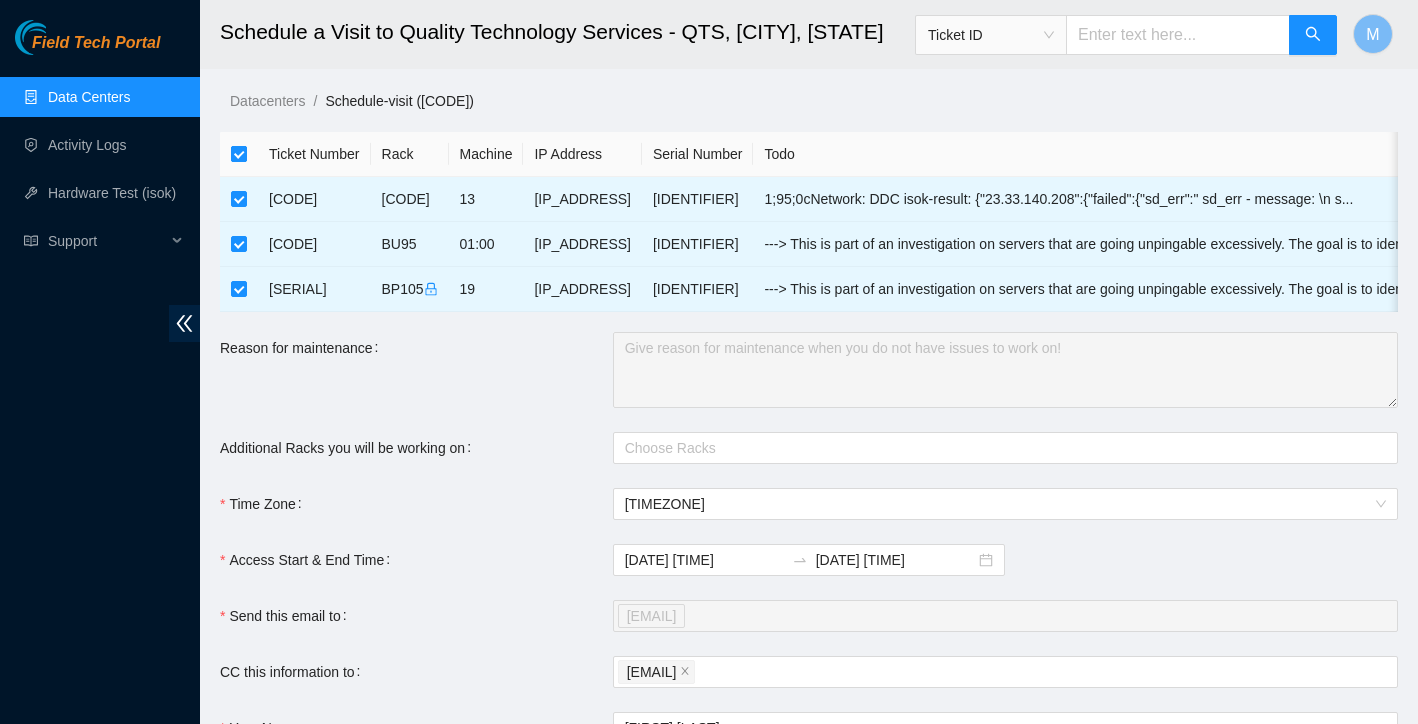 click at bounding box center (239, 154) 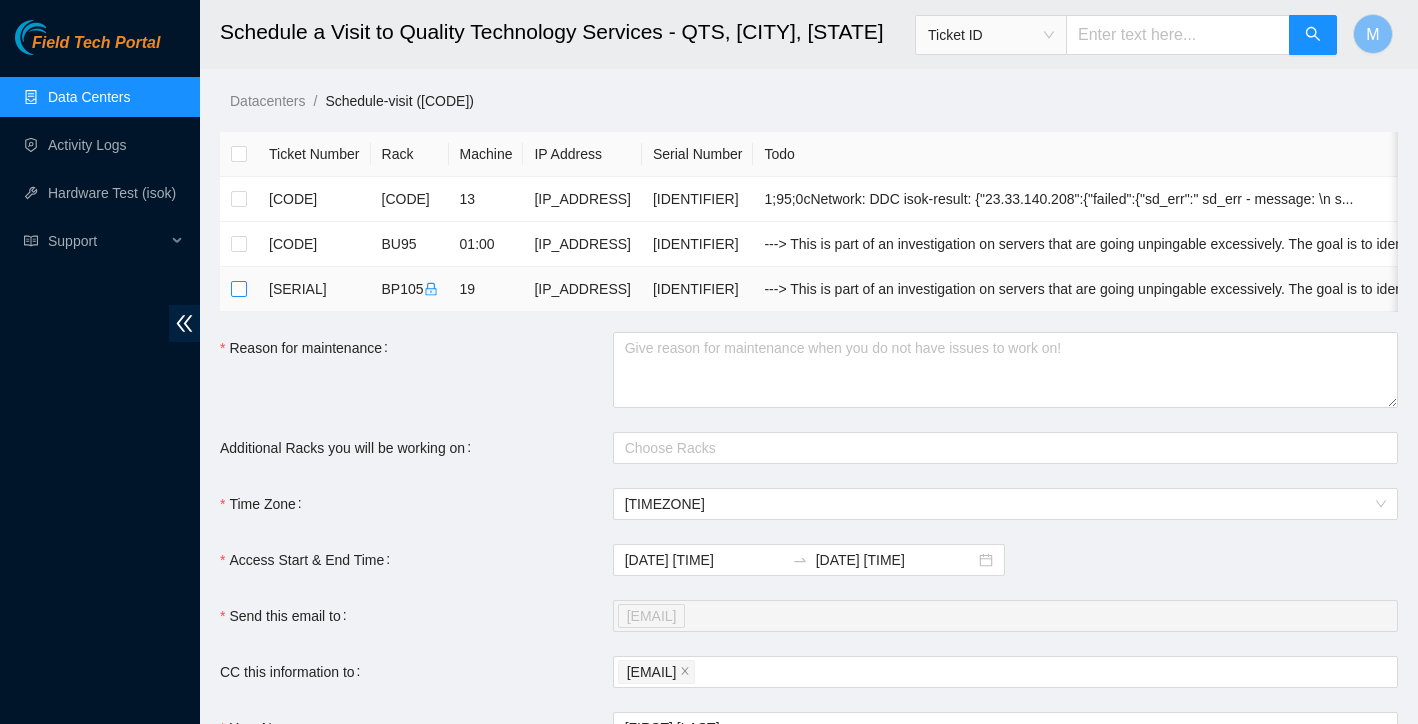 click at bounding box center (239, 289) 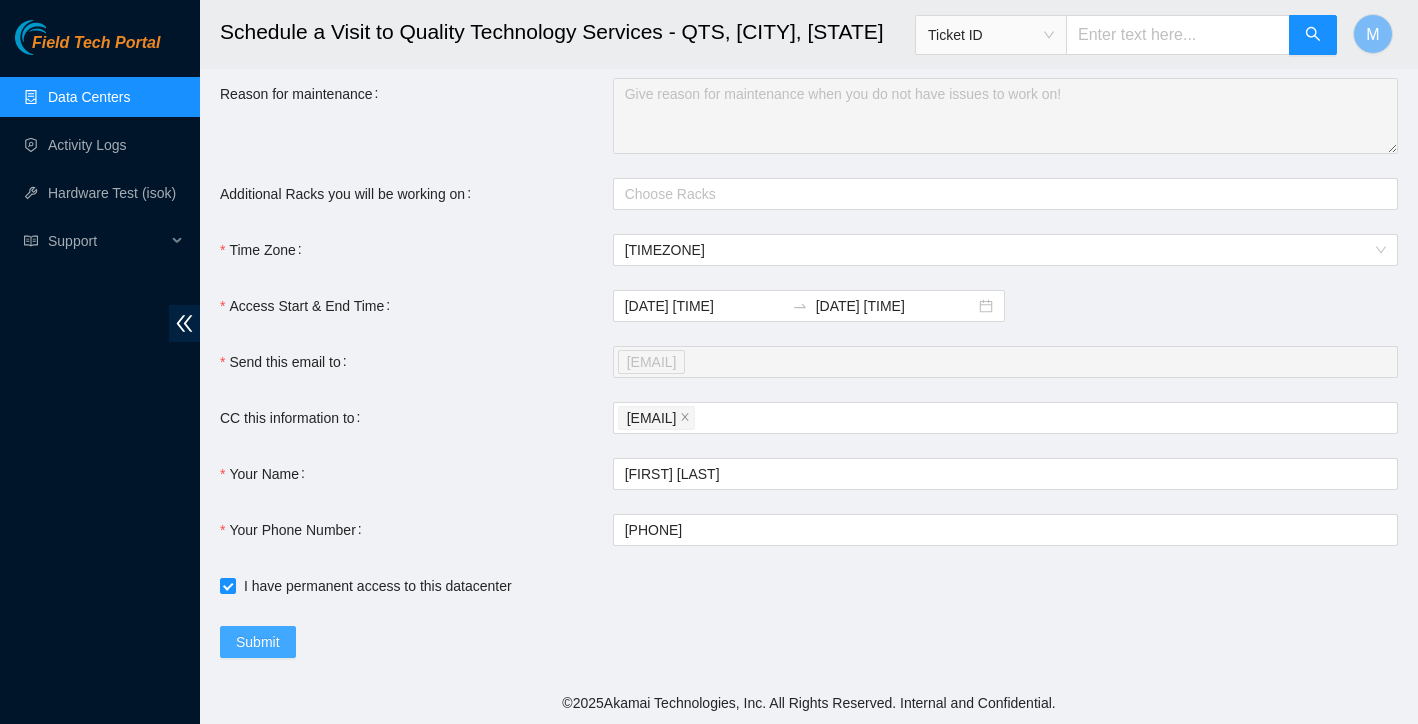 scroll, scrollTop: 254, scrollLeft: 0, axis: vertical 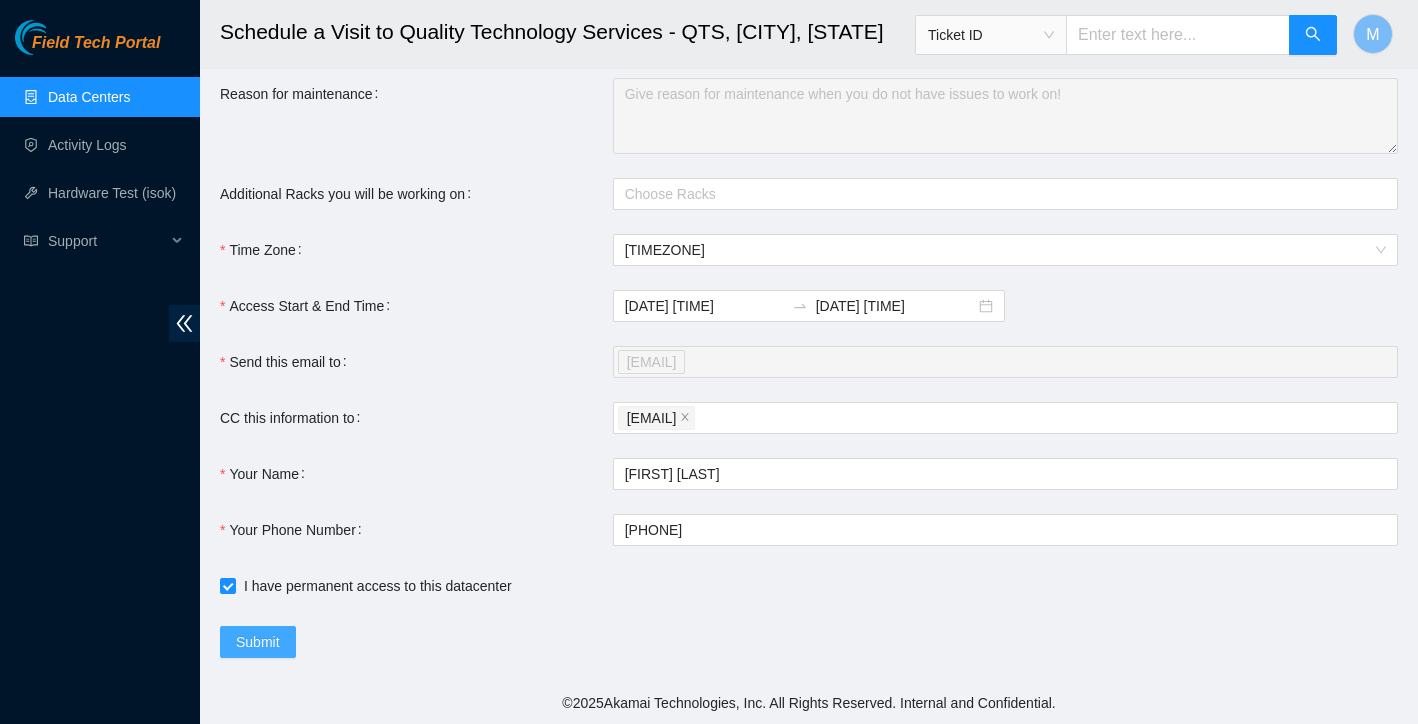 click on "Submit" at bounding box center (258, 642) 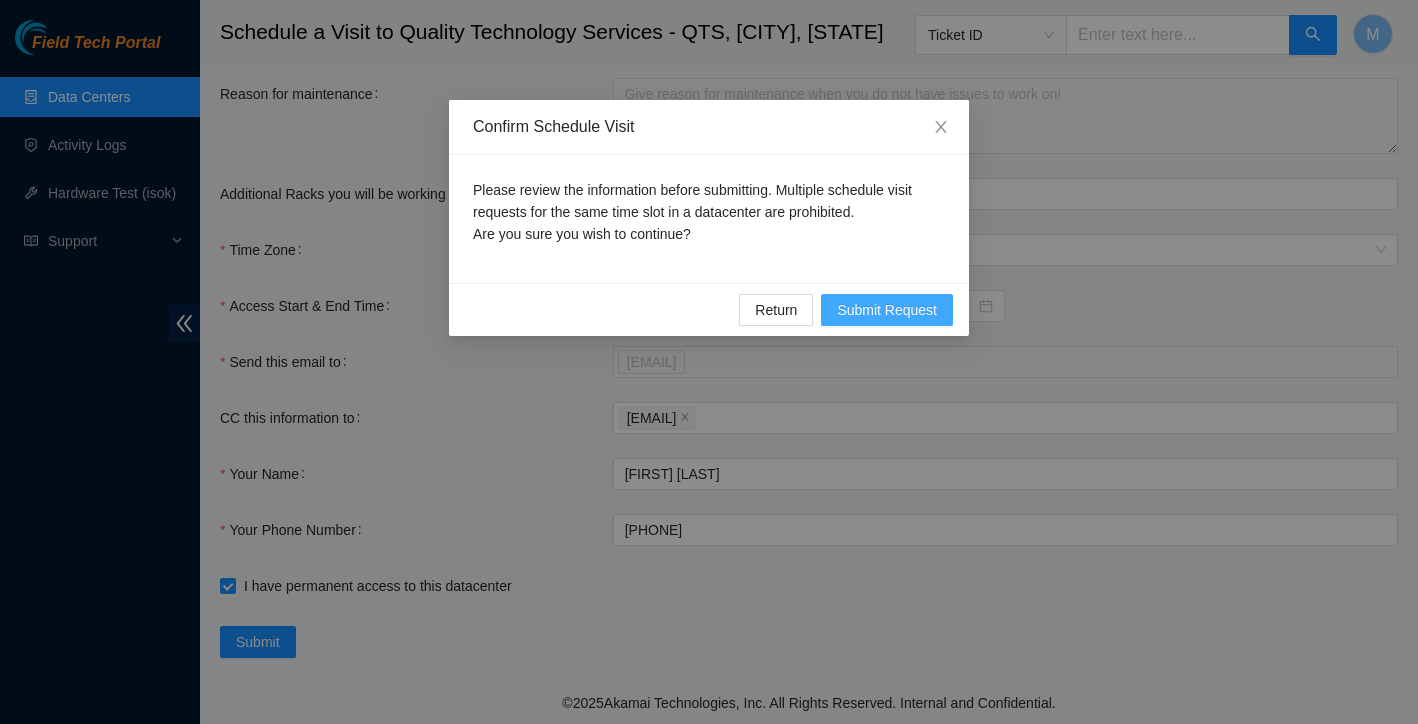 click on "Submit Request" at bounding box center (887, 310) 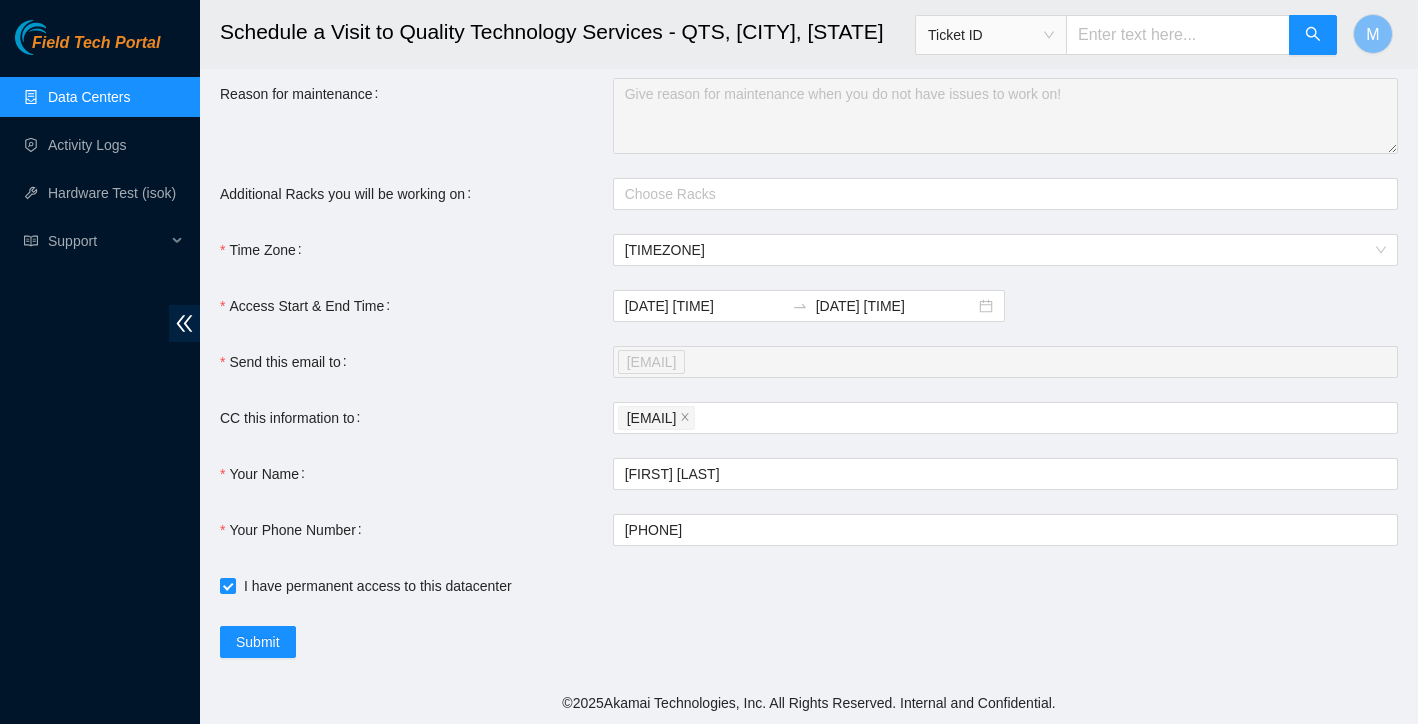 type on "2025-08-06 06:22" 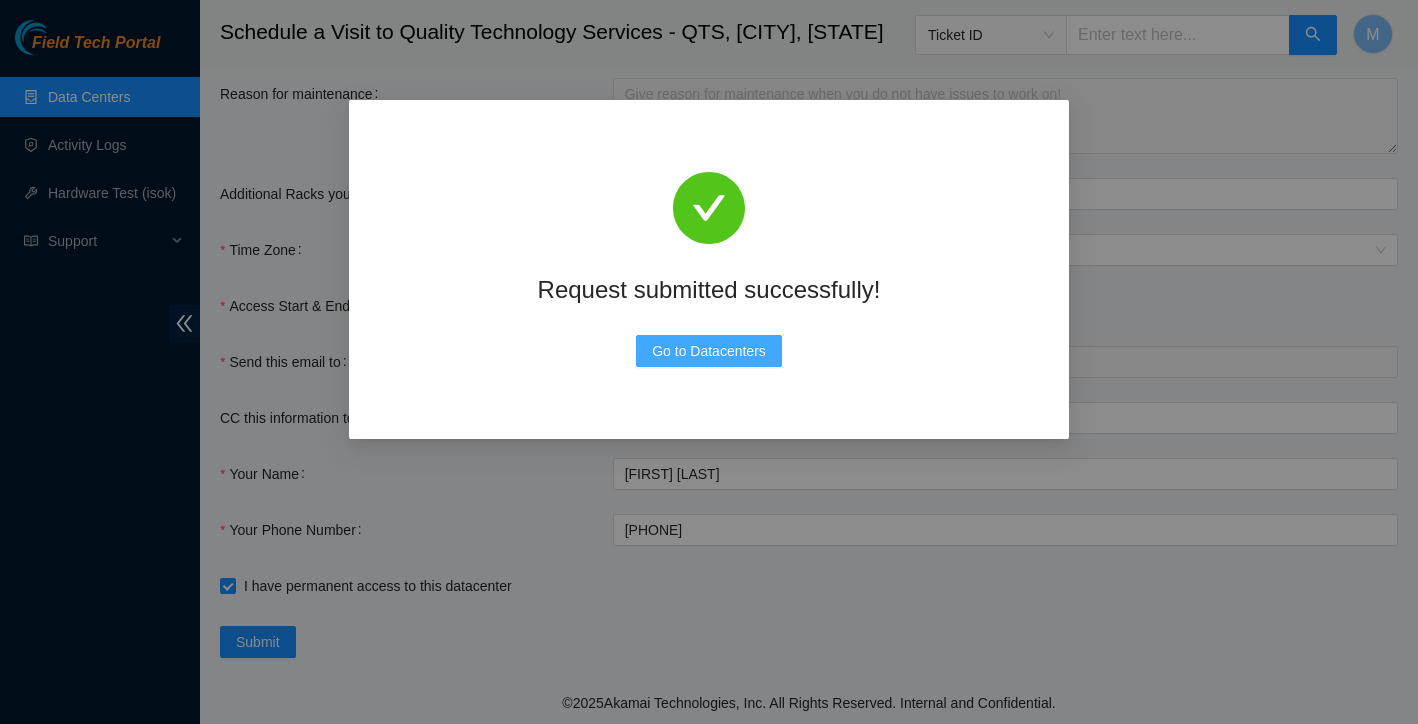 click on "Go to Datacenters" at bounding box center (709, 351) 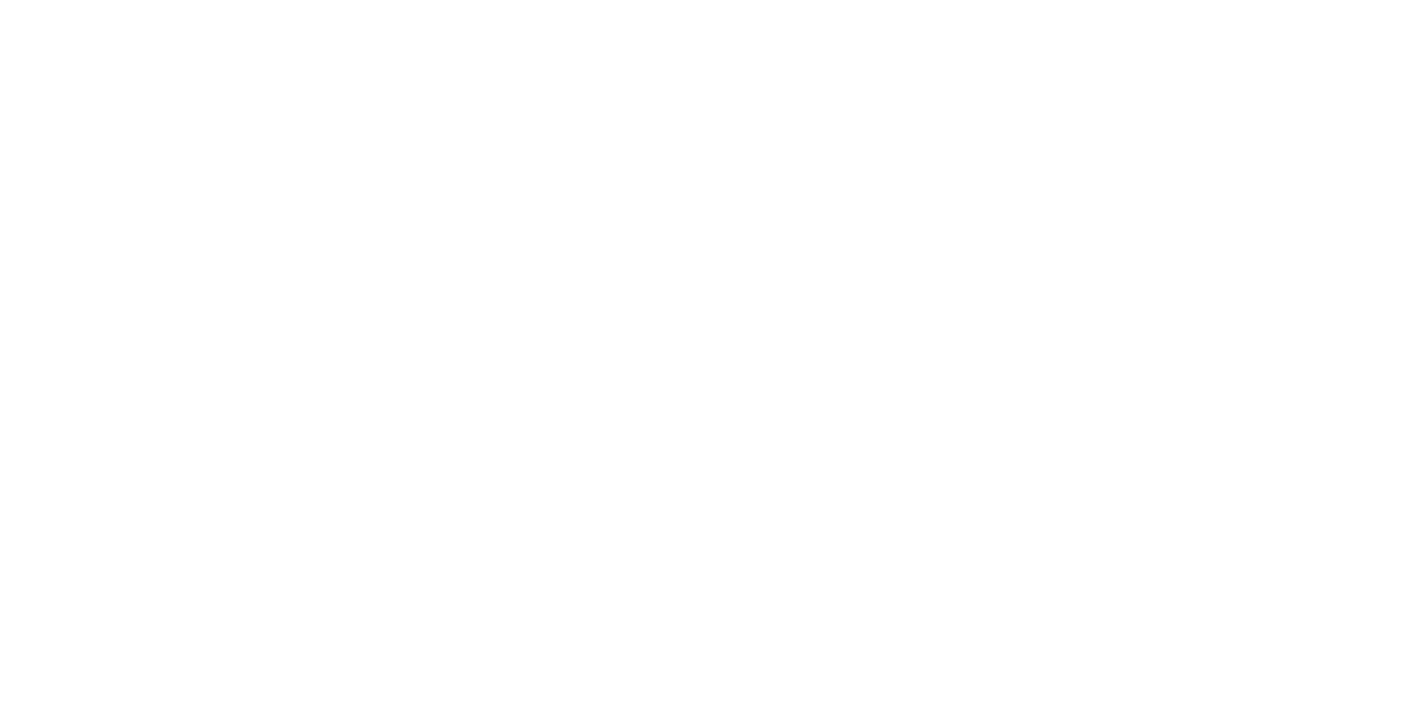 scroll, scrollTop: 0, scrollLeft: 0, axis: both 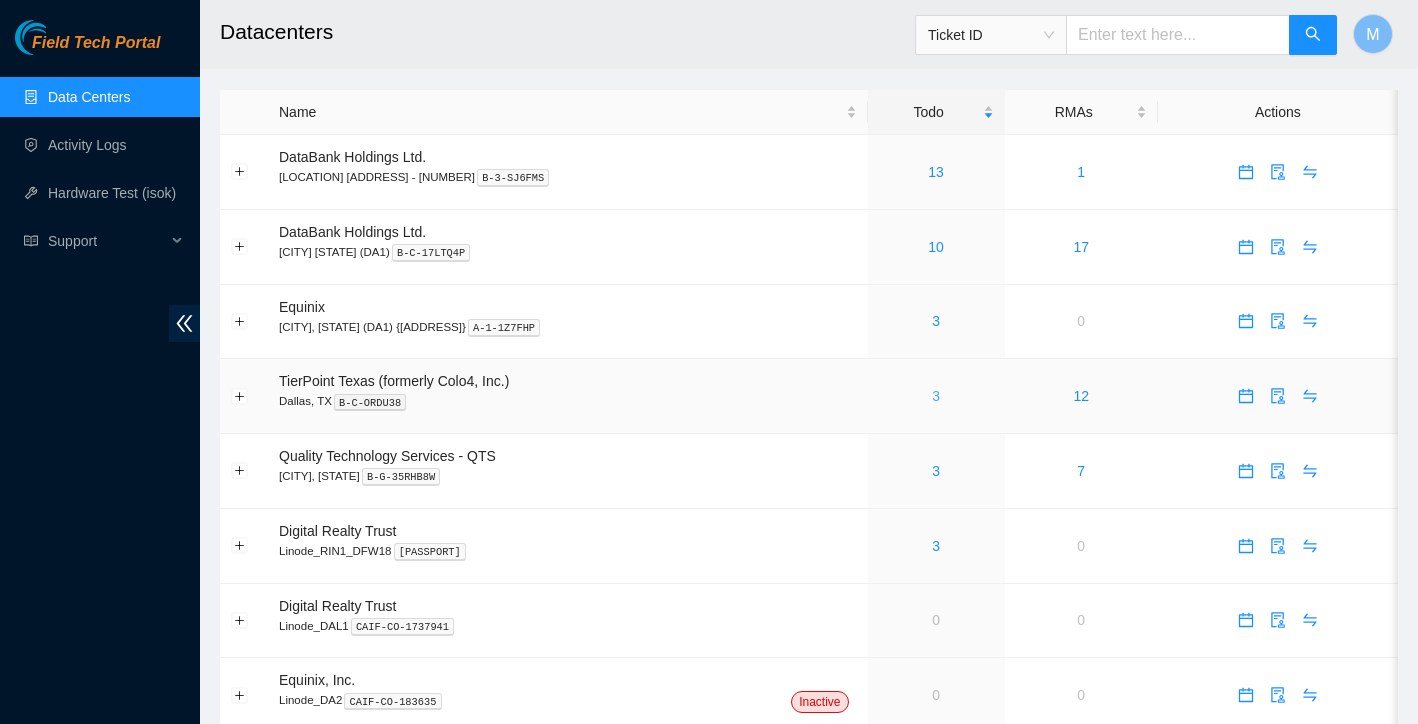 click on "3" at bounding box center (936, 396) 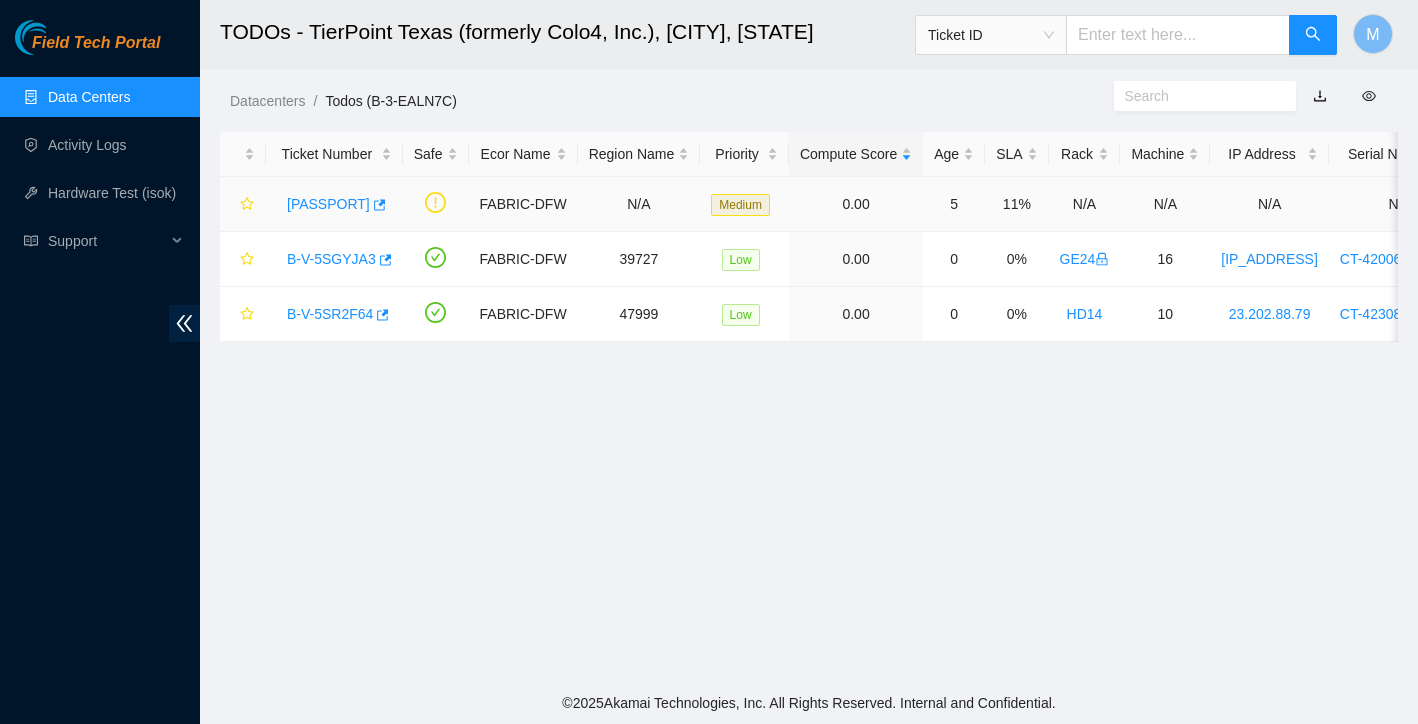 click on "[PASSPORT]" at bounding box center (328, 204) 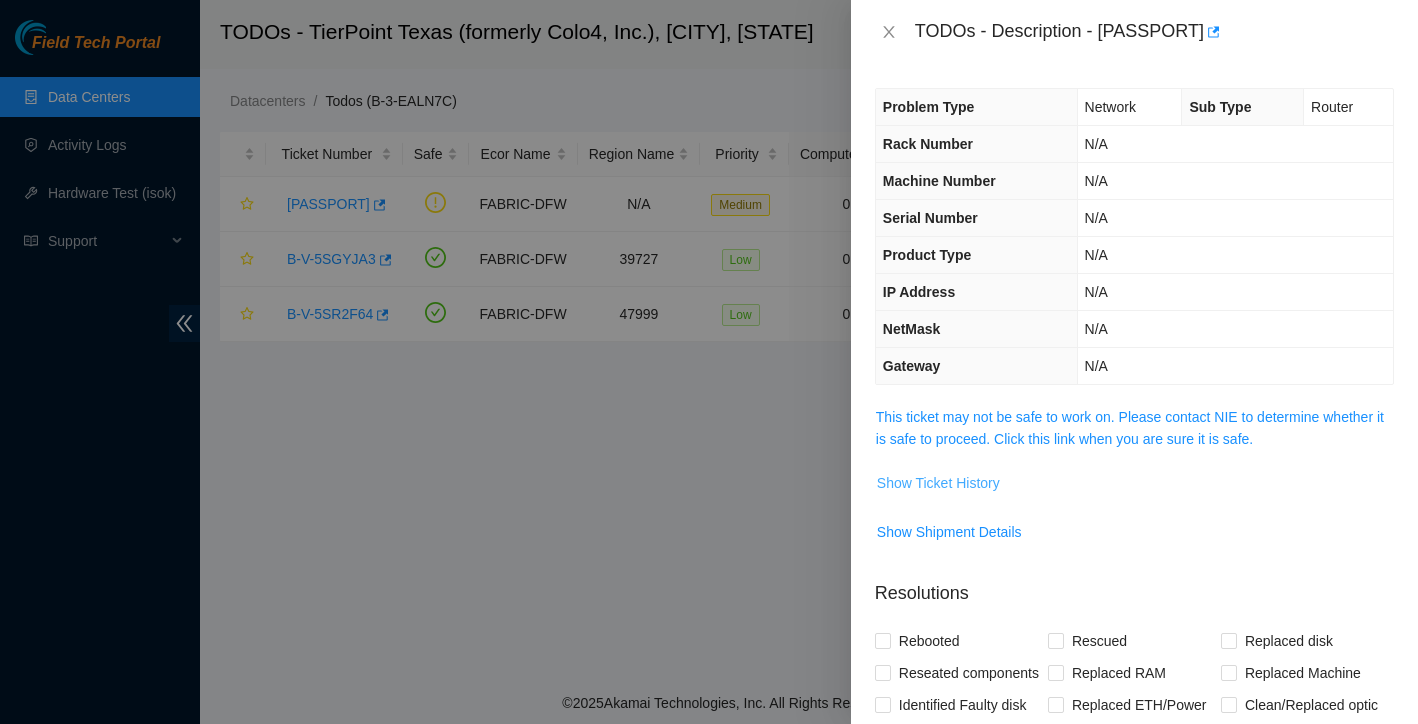 click on "Show Ticket History" at bounding box center (938, 483) 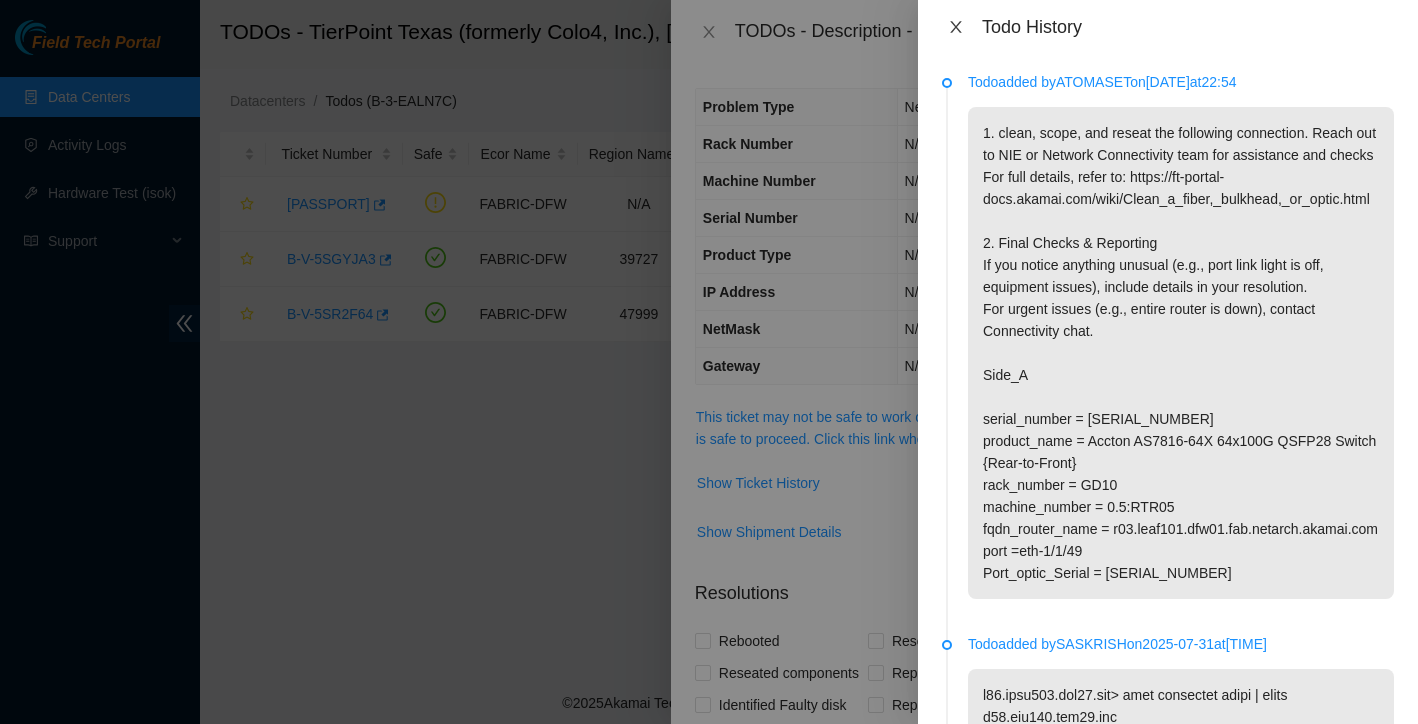 click 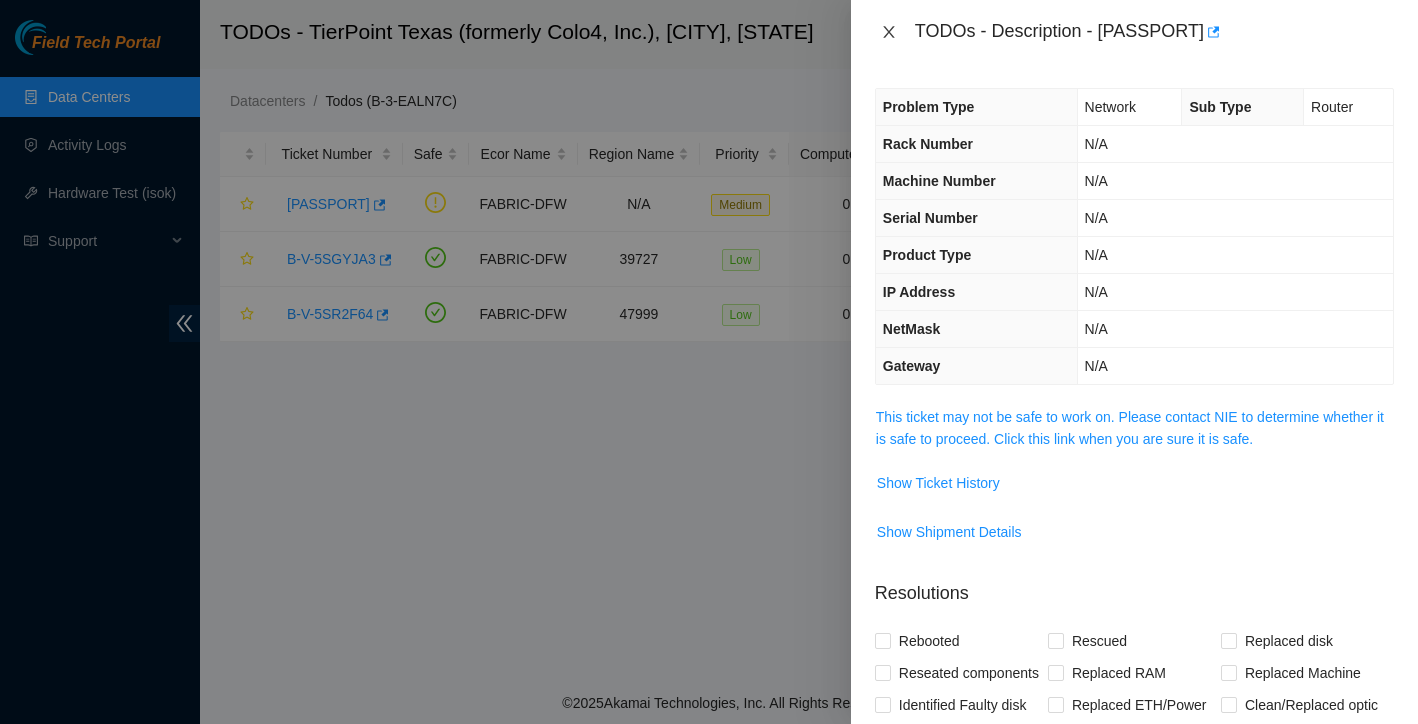 click 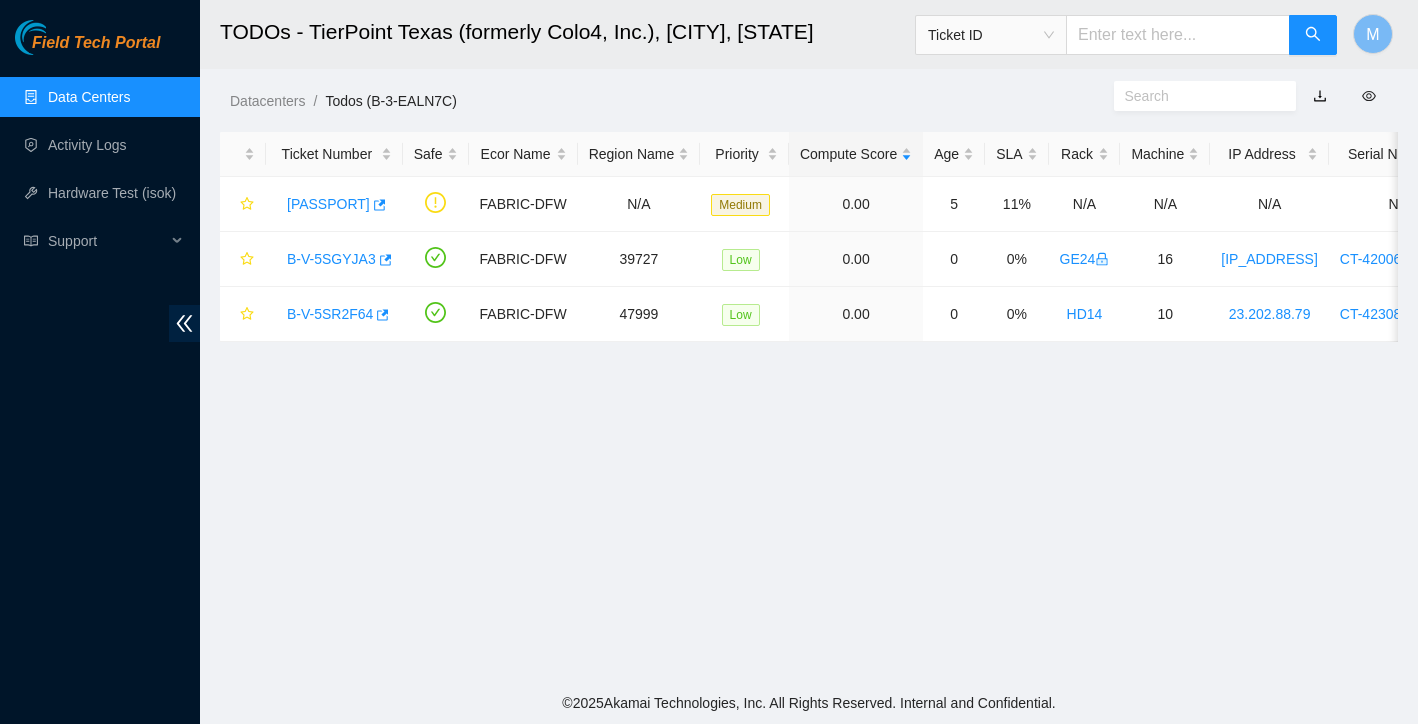 click on "Data Centers" at bounding box center [89, 97] 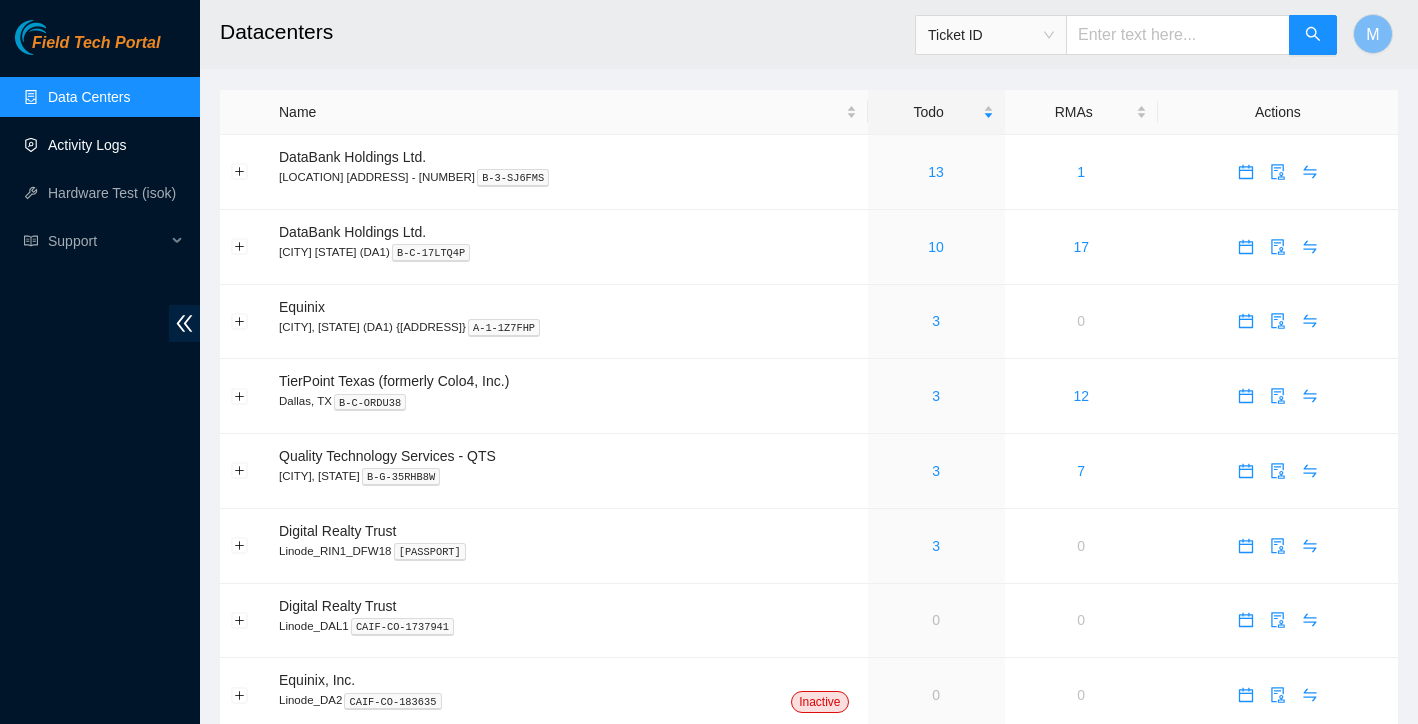 click on "Activity Logs" at bounding box center (87, 145) 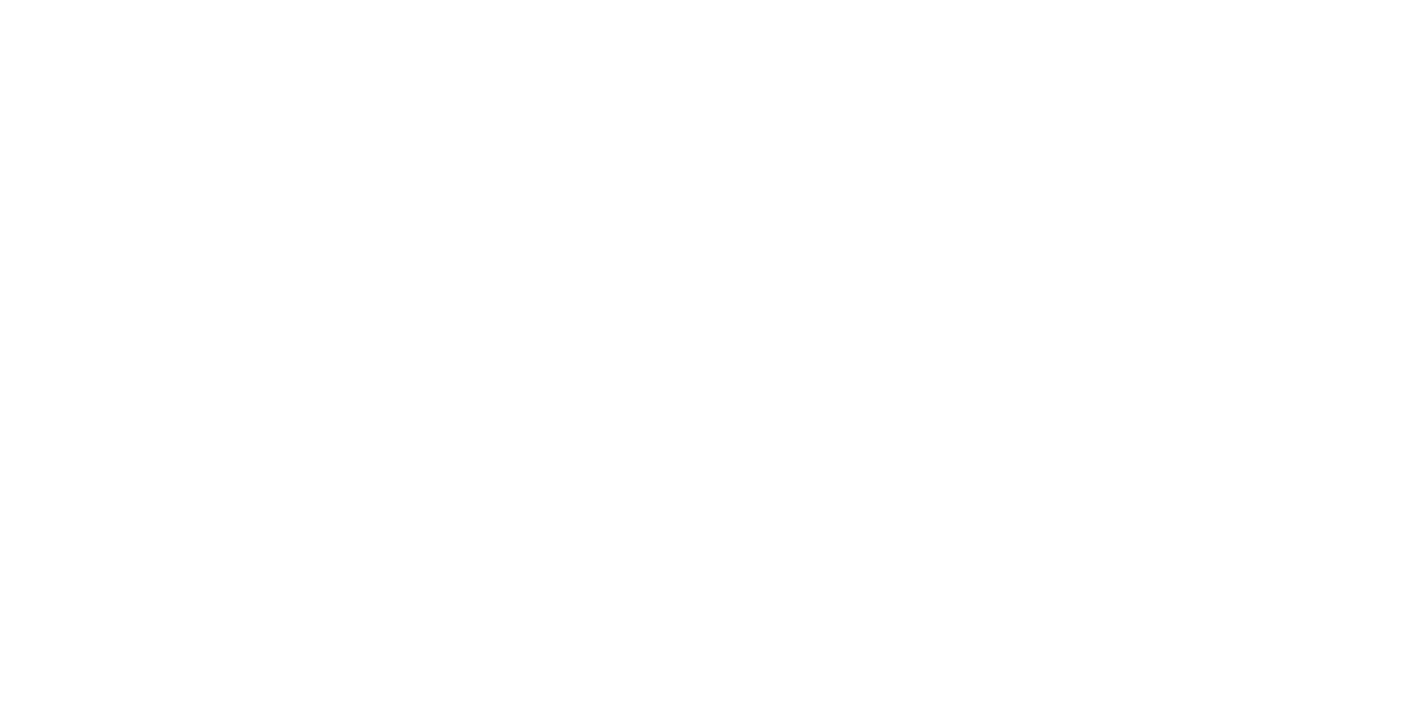 scroll, scrollTop: 0, scrollLeft: 0, axis: both 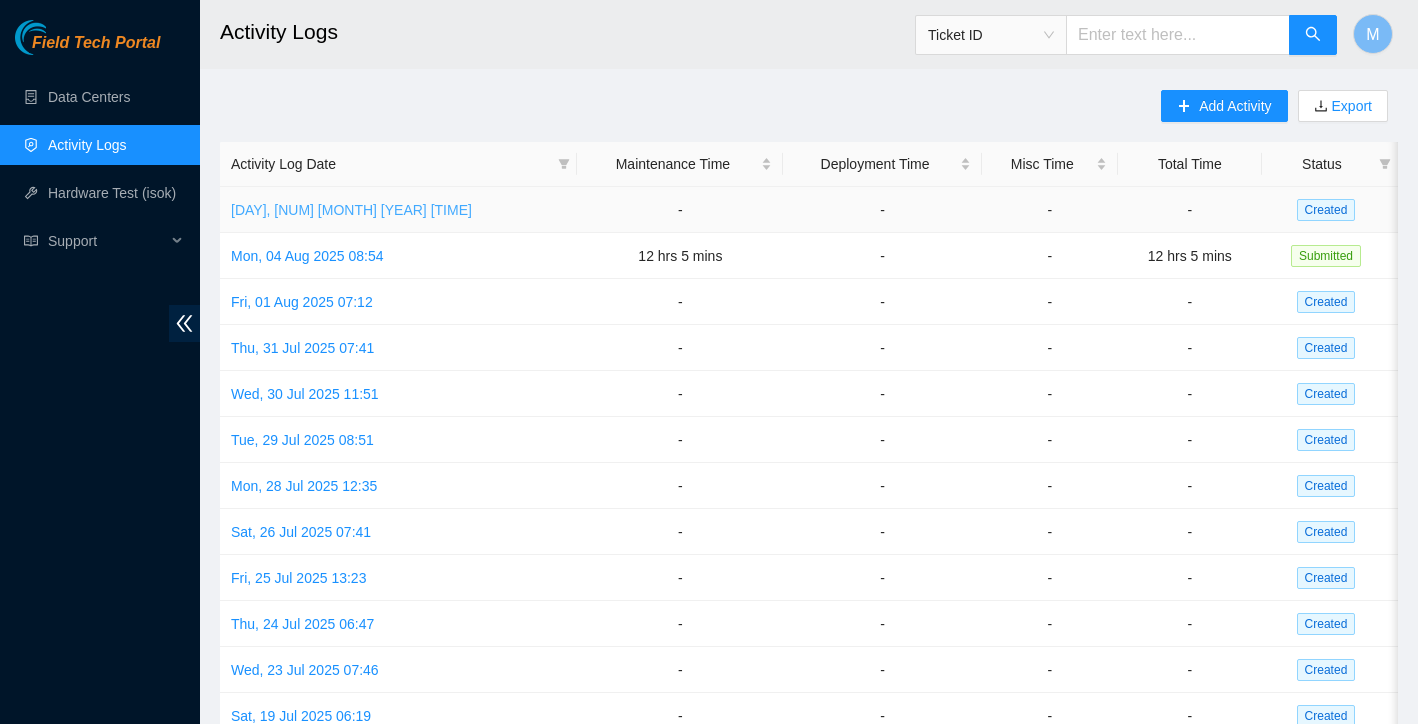click on "[DAY], [NUM] [MONTH] [YEAR] [TIME]" at bounding box center [351, 210] 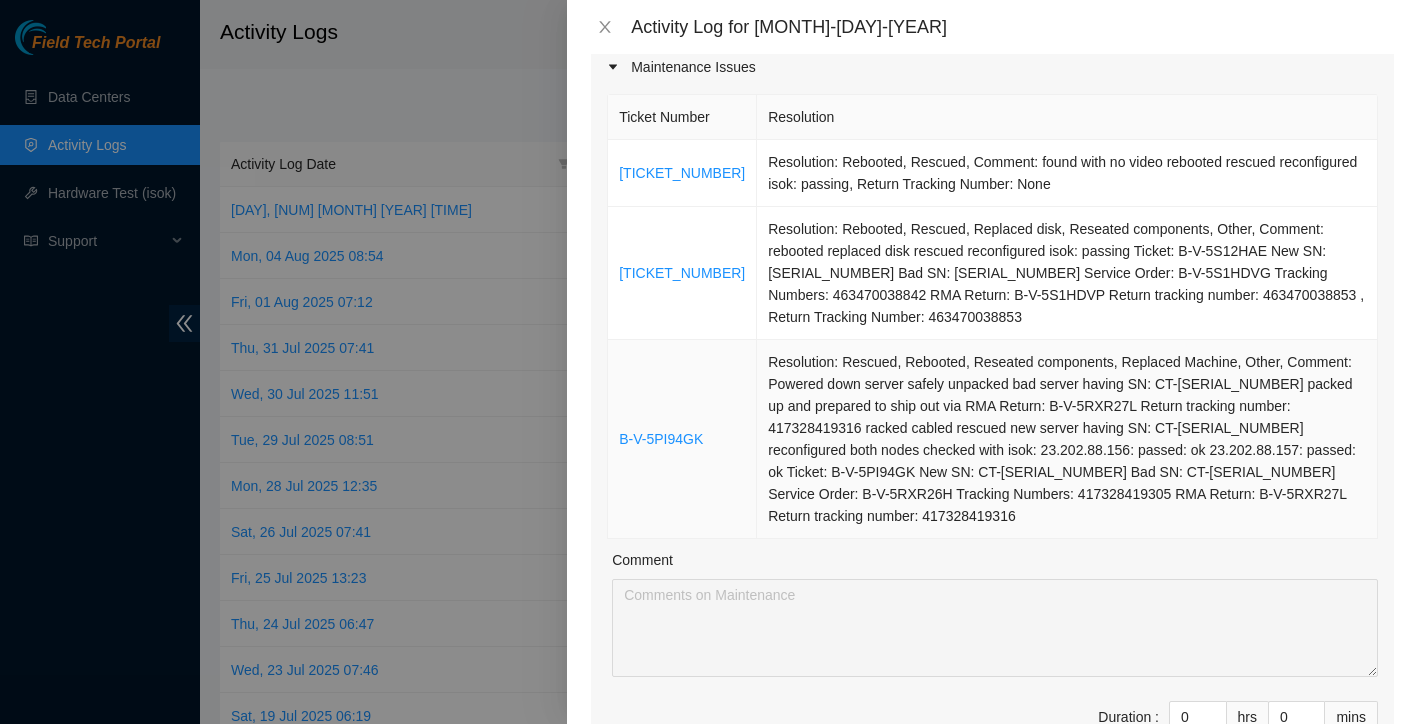 scroll, scrollTop: 175, scrollLeft: 0, axis: vertical 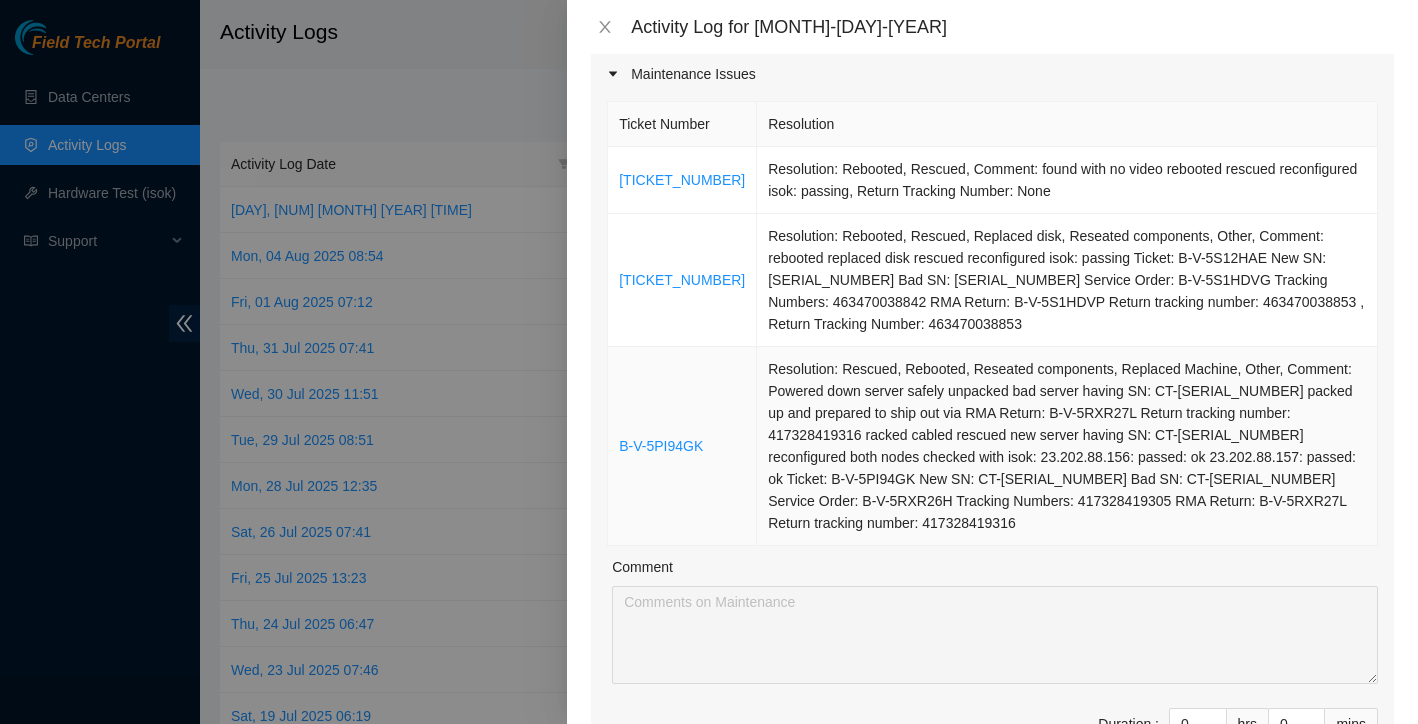drag, startPoint x: 621, startPoint y: 121, endPoint x: 1004, endPoint y: 543, distance: 569.8886 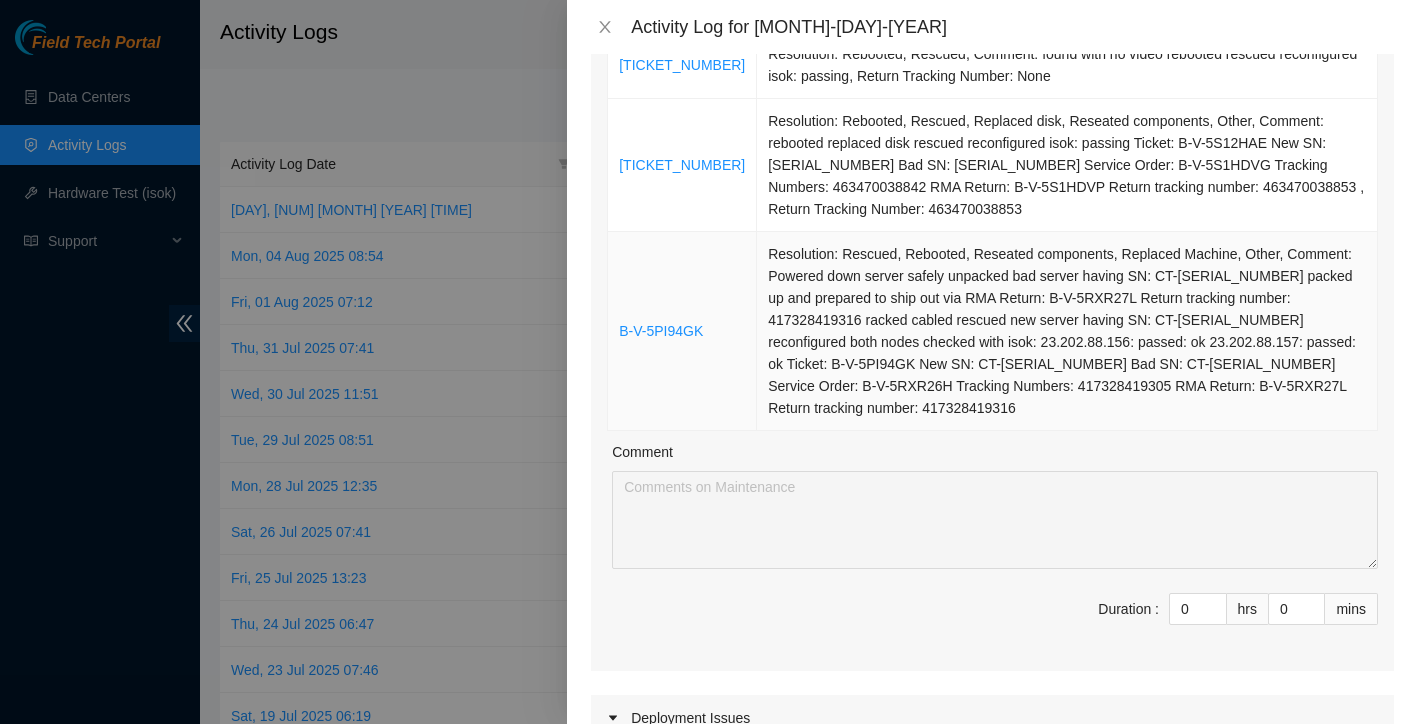 scroll, scrollTop: 409, scrollLeft: 0, axis: vertical 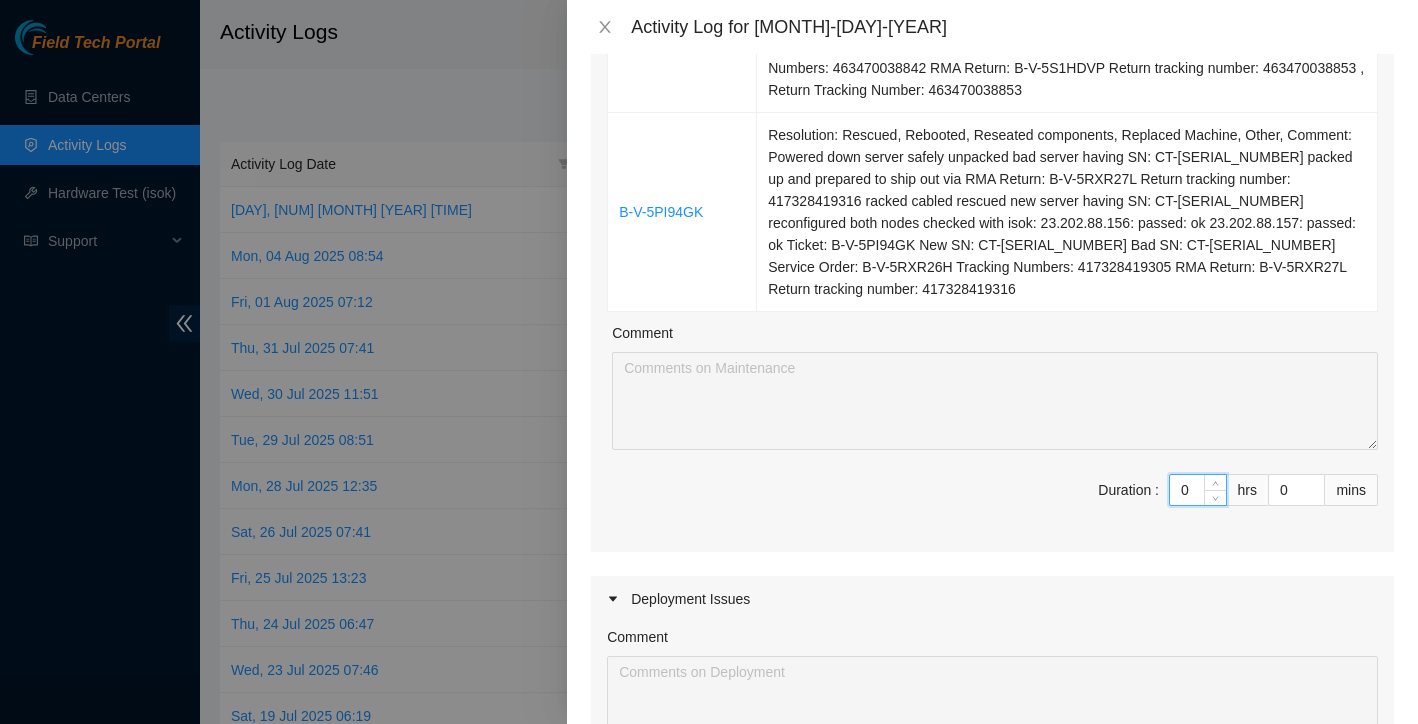 click on "0" at bounding box center [1198, 490] 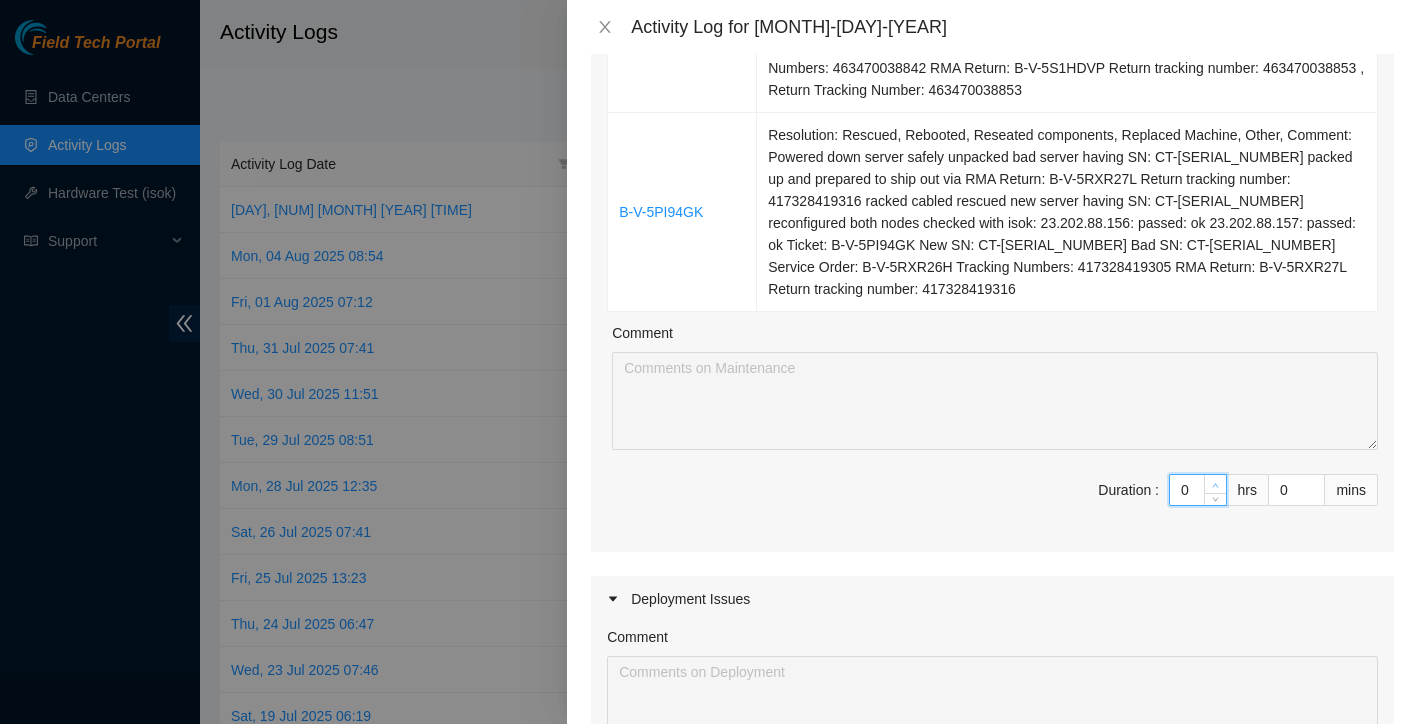 type on "1" 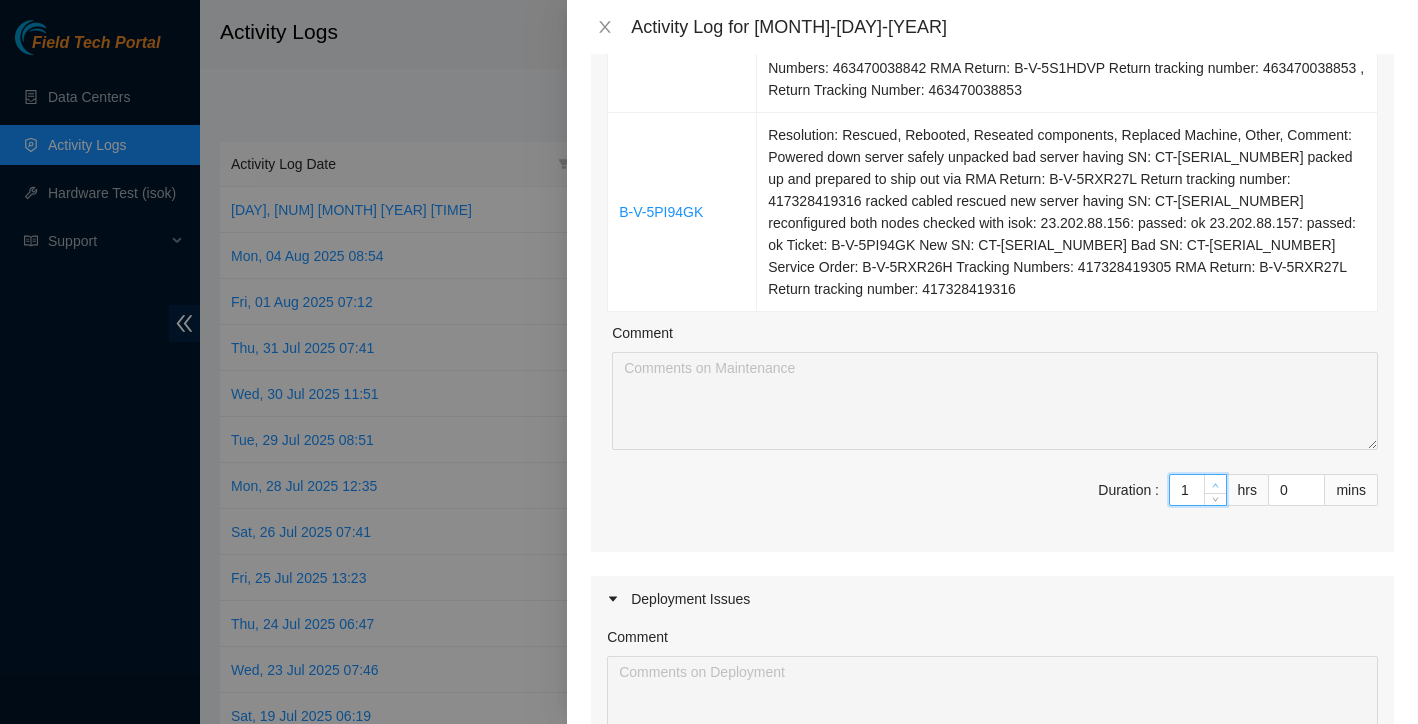 click 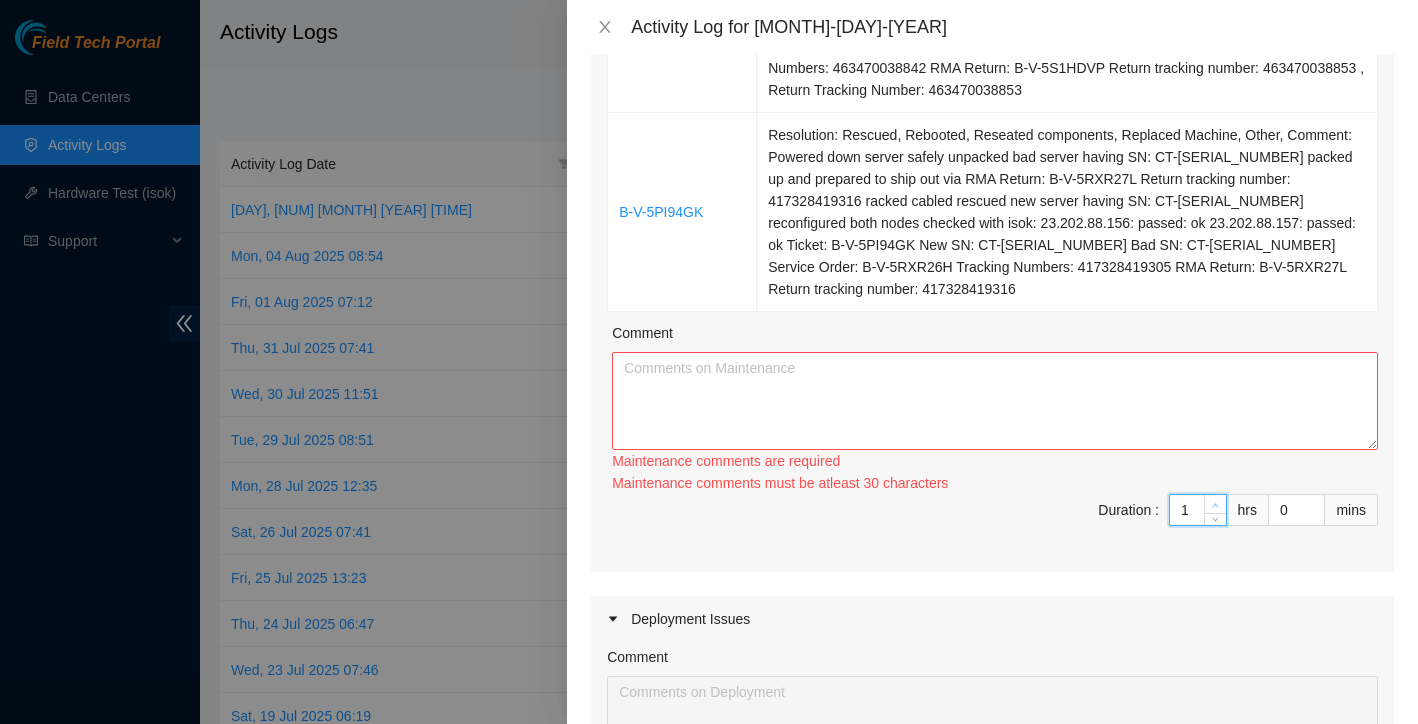 click on "Maintenance comments must be atleast 30 characters" at bounding box center [995, 483] 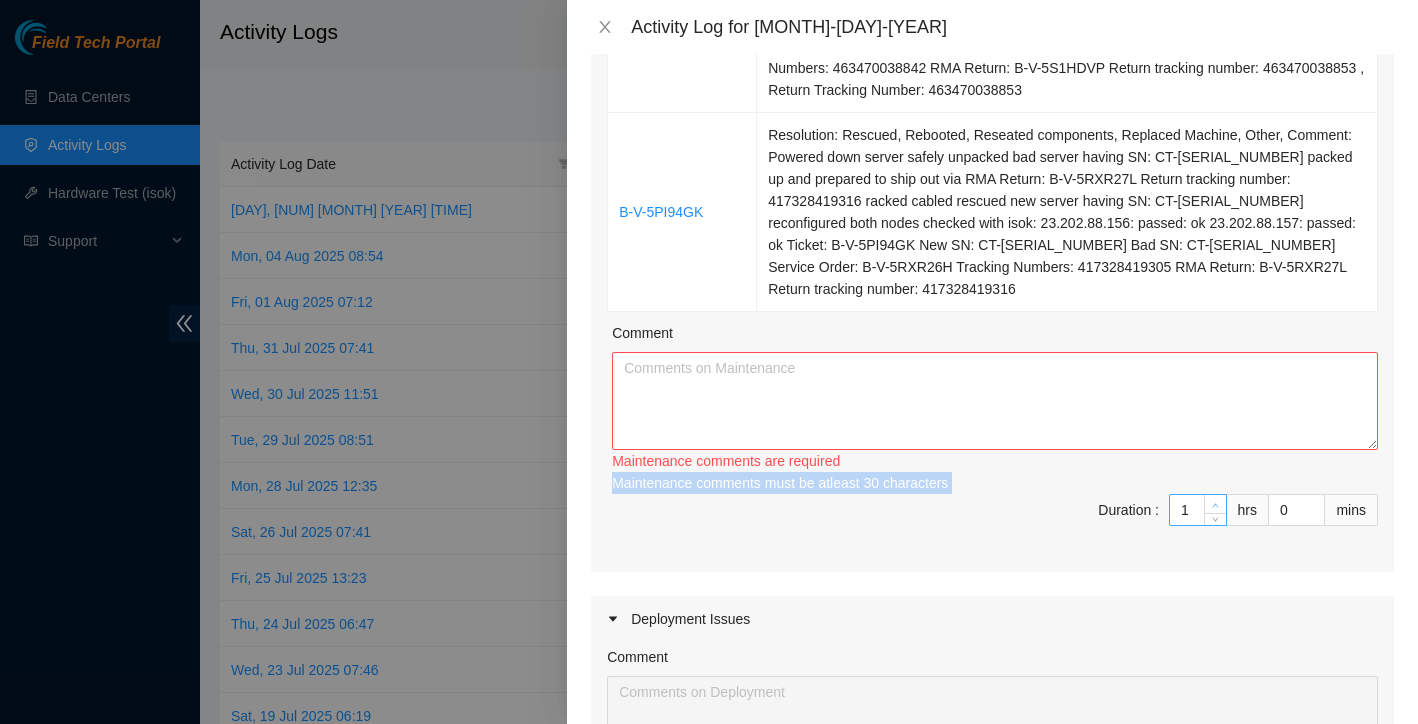 click on "Maintenance comments must be atleast 30 characters" at bounding box center [995, 483] 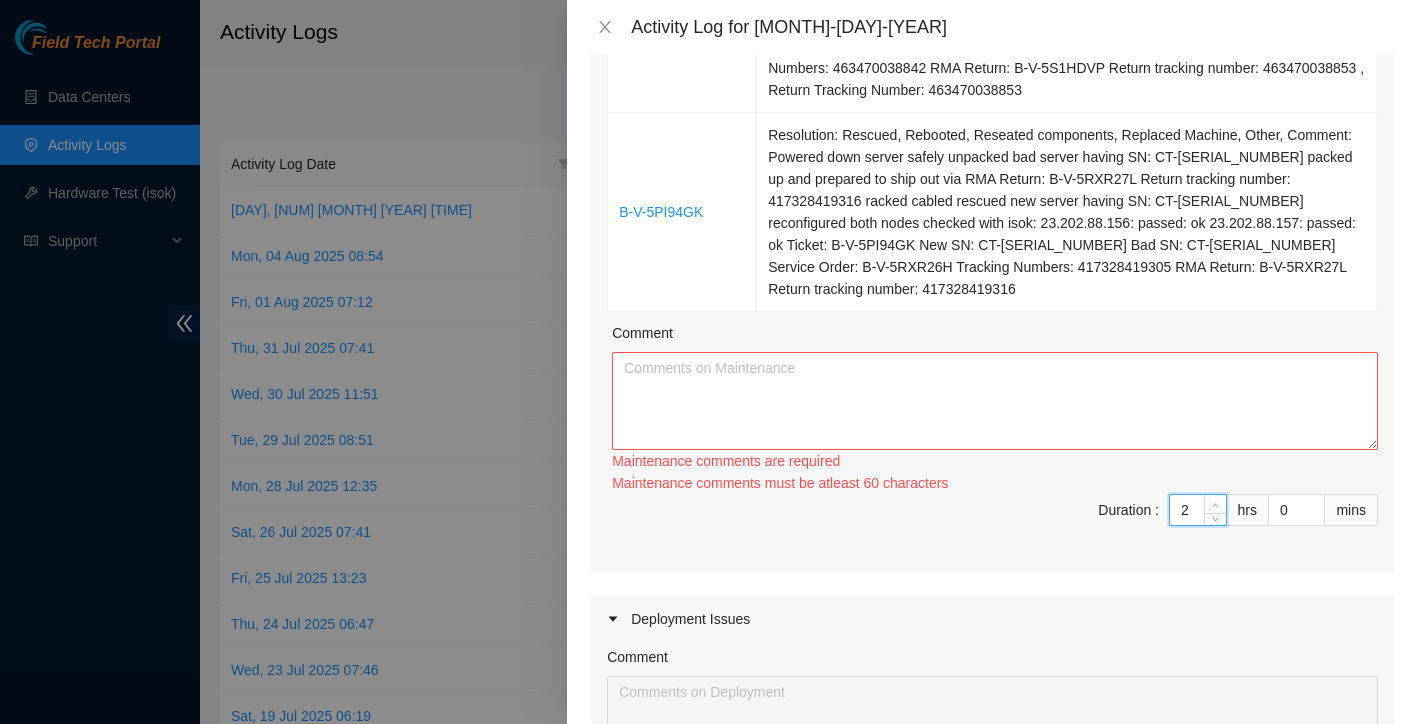 click at bounding box center [1215, 510] 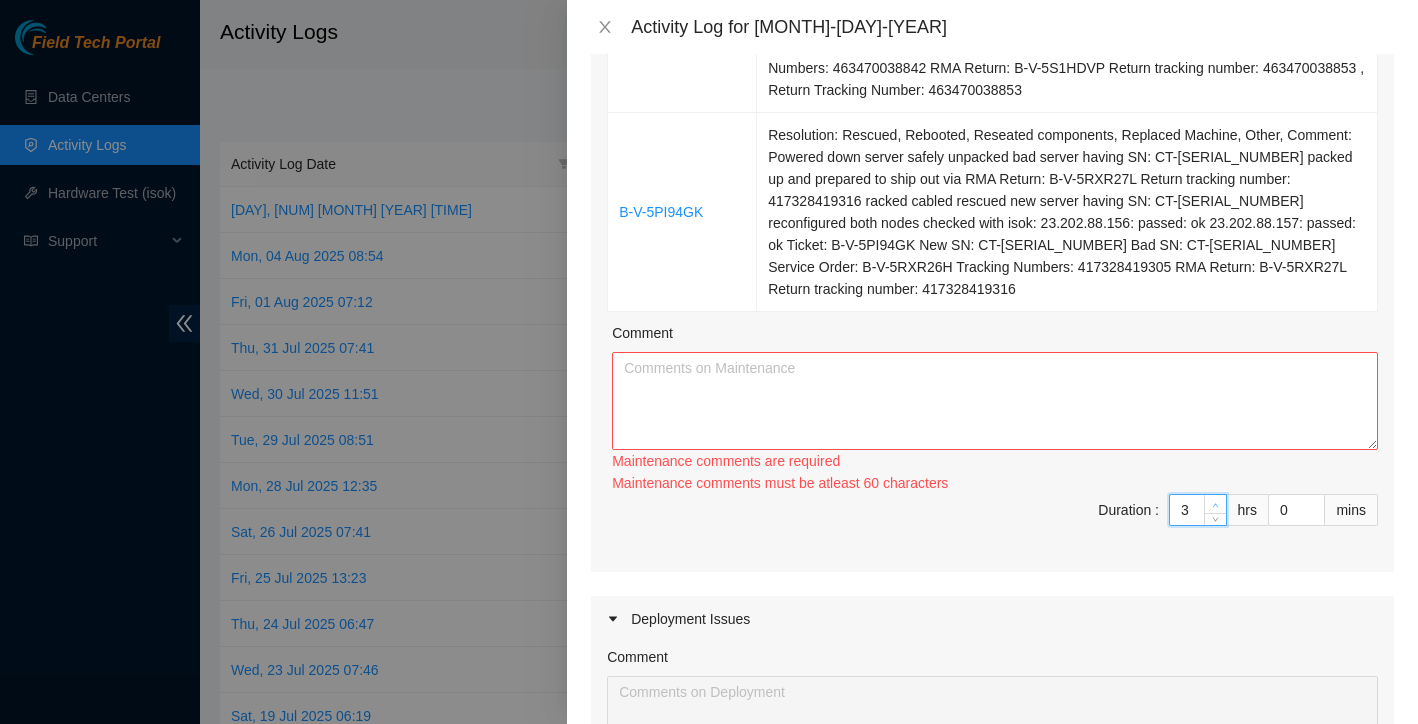 click 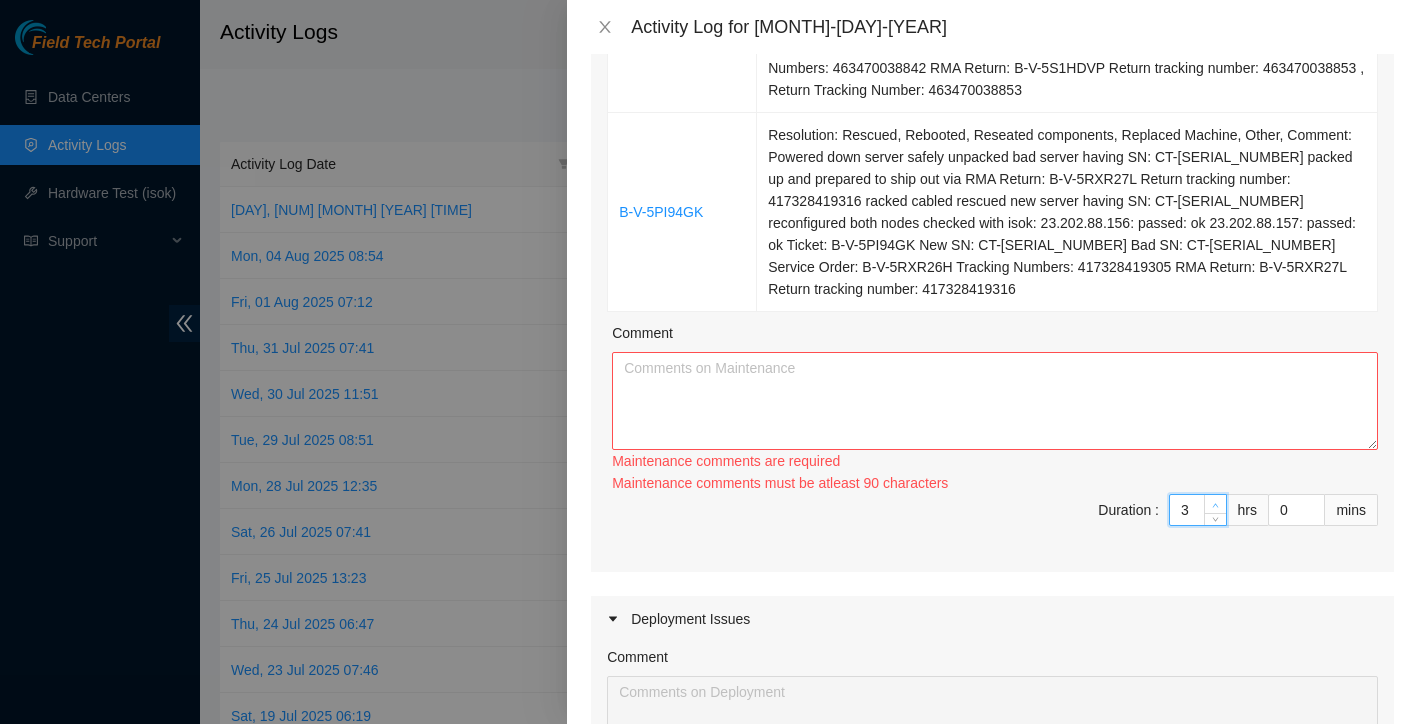 type on "4" 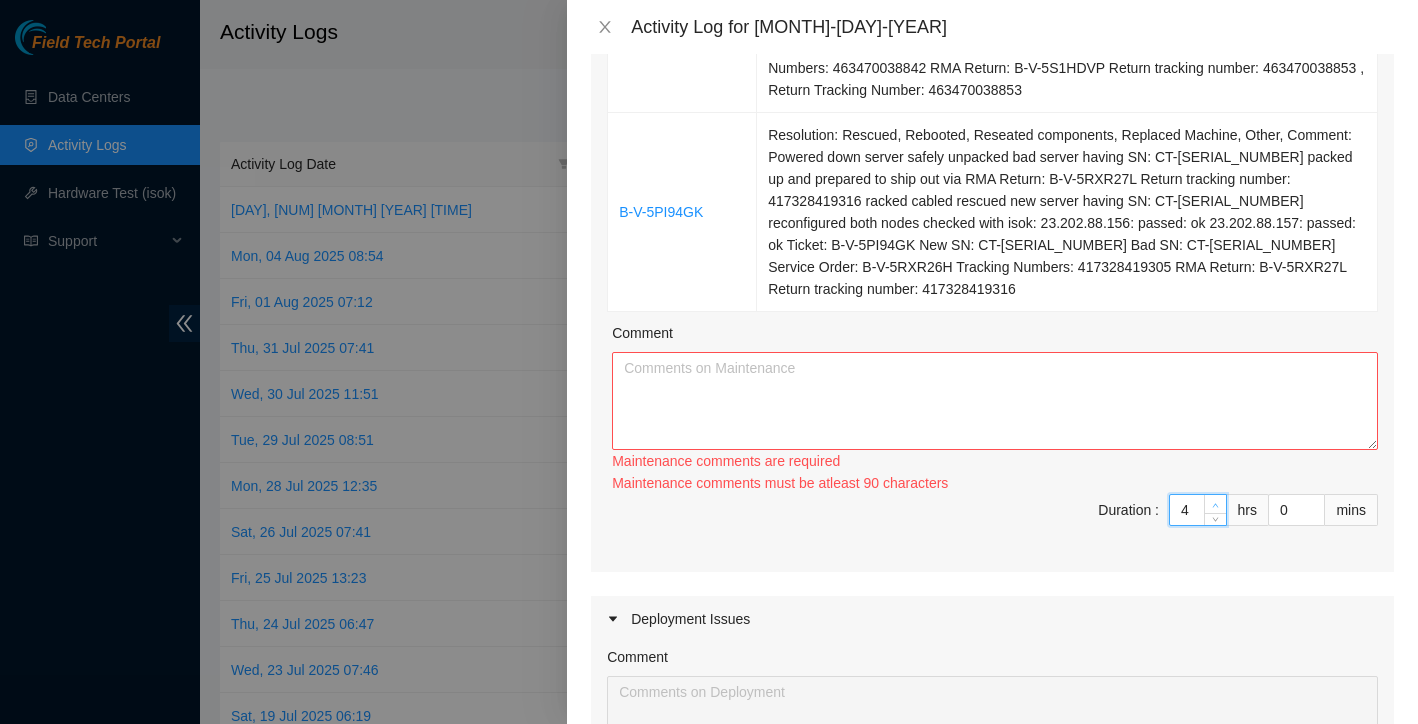 click 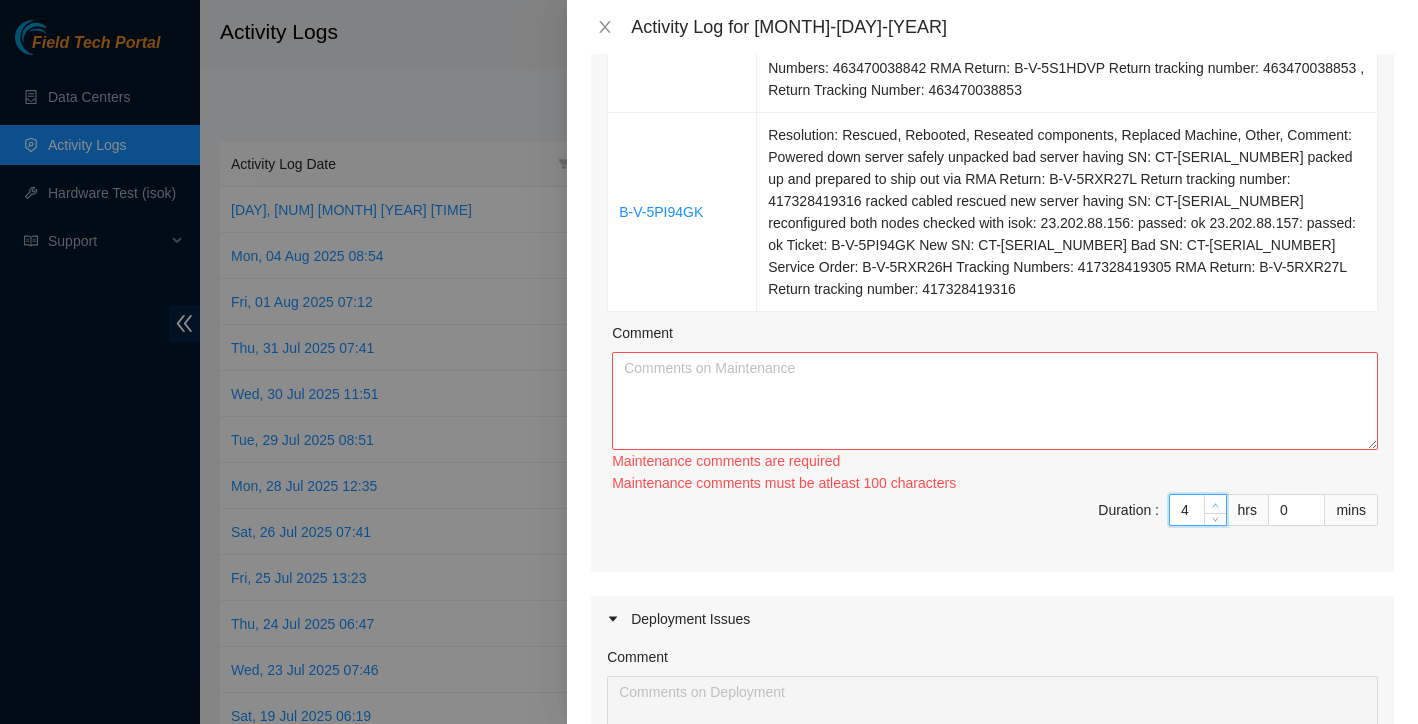 type on "5" 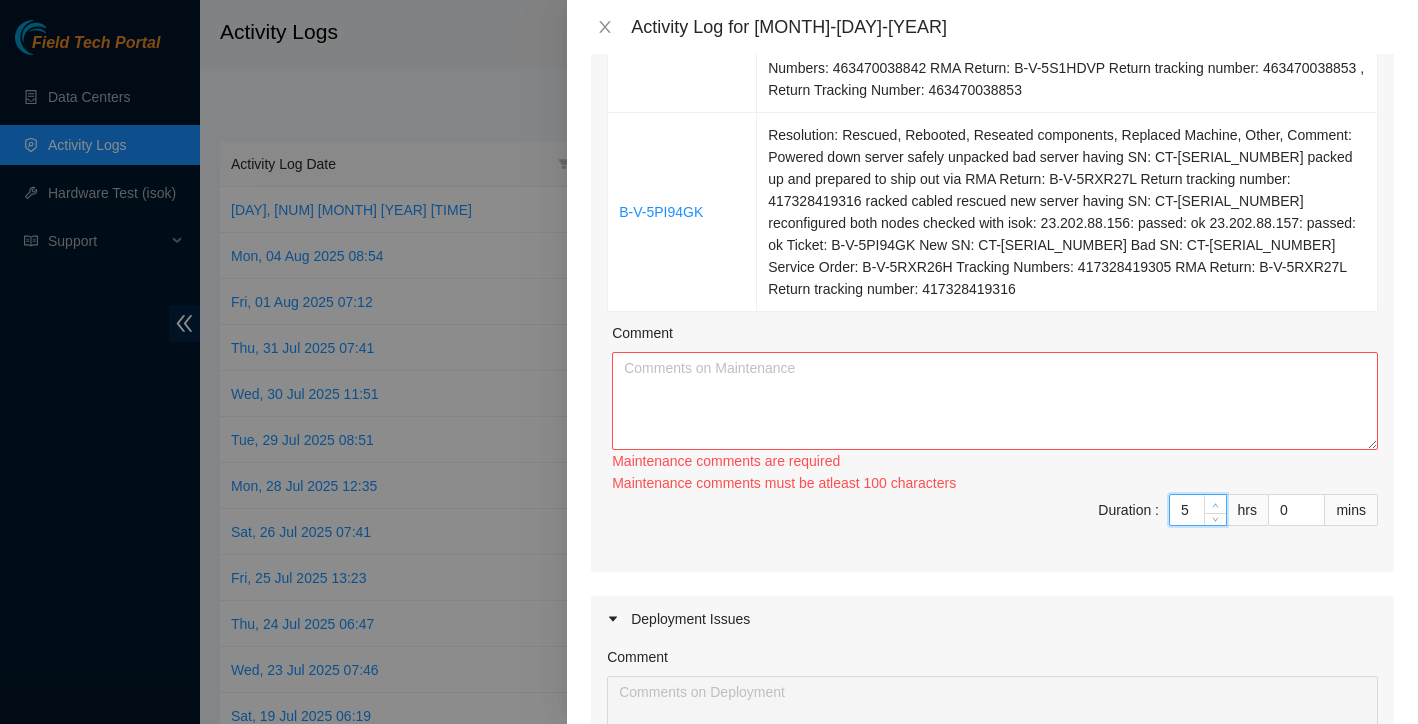 click 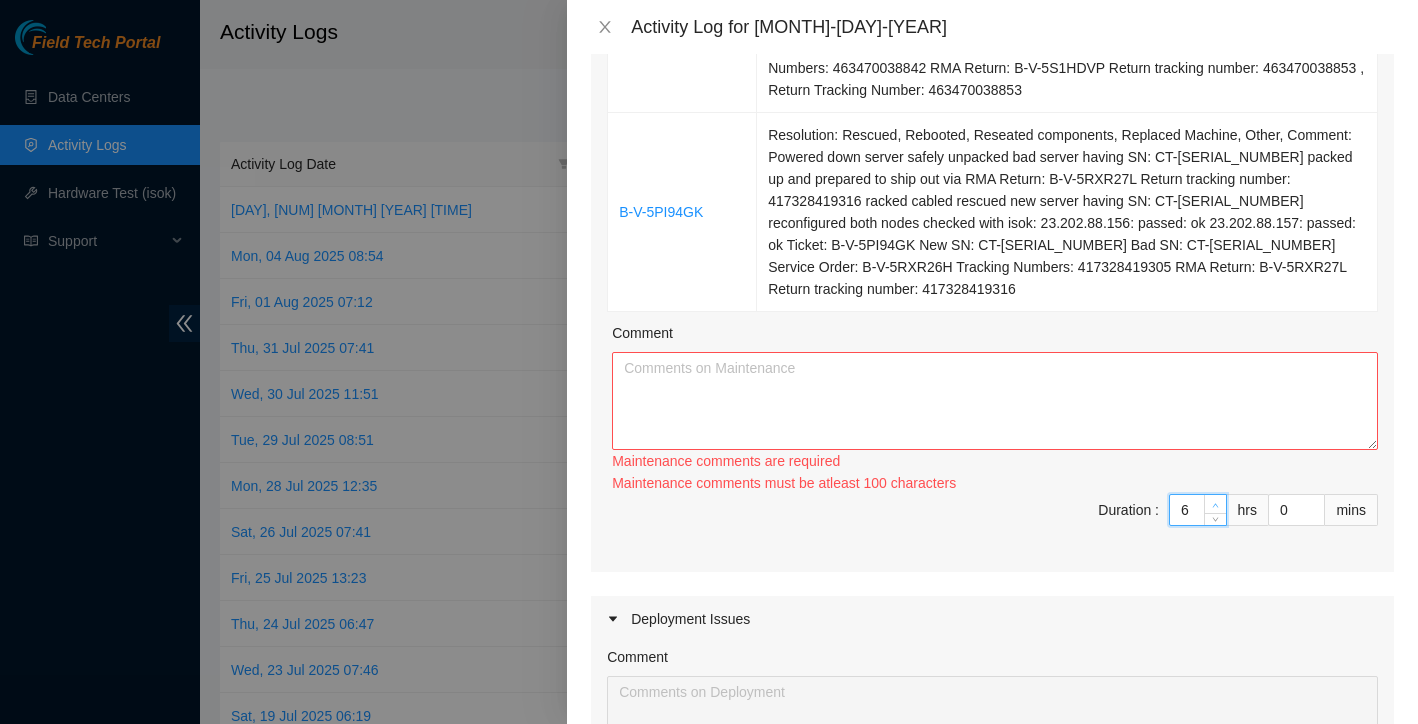click 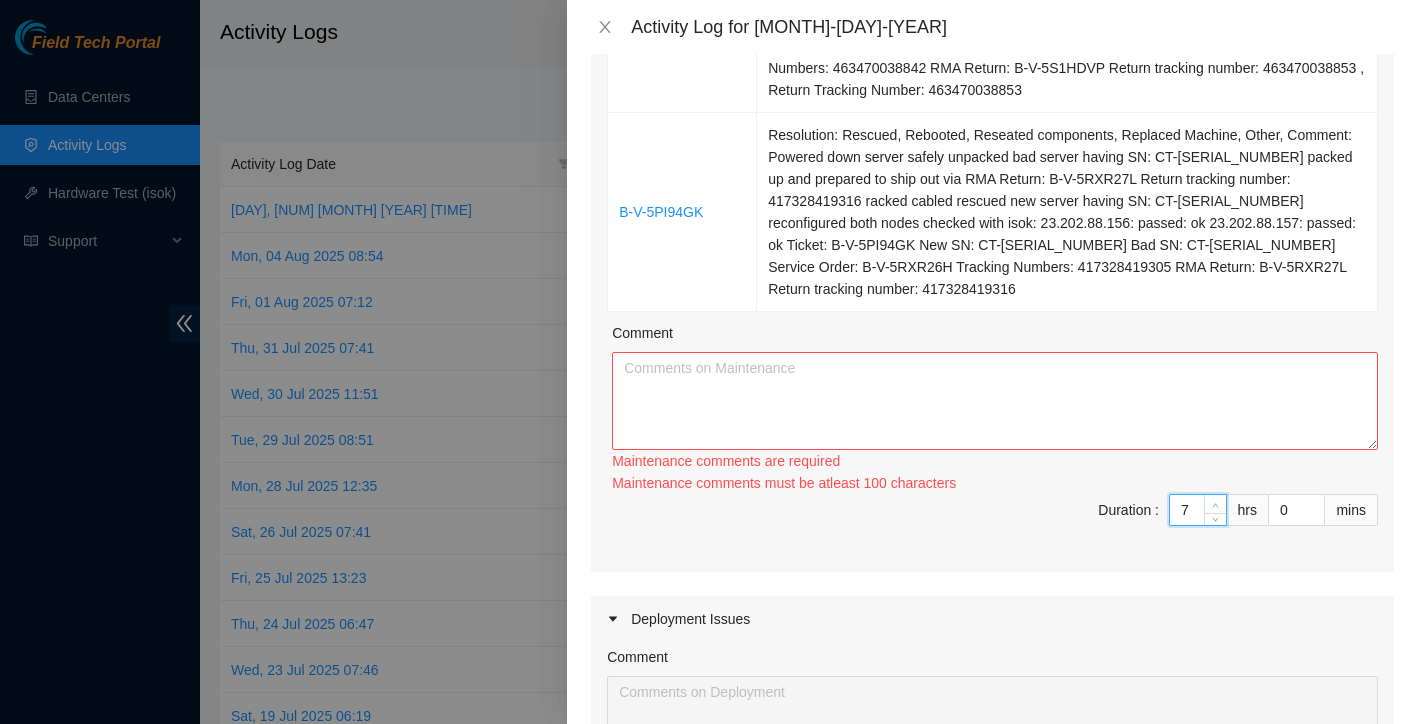 click 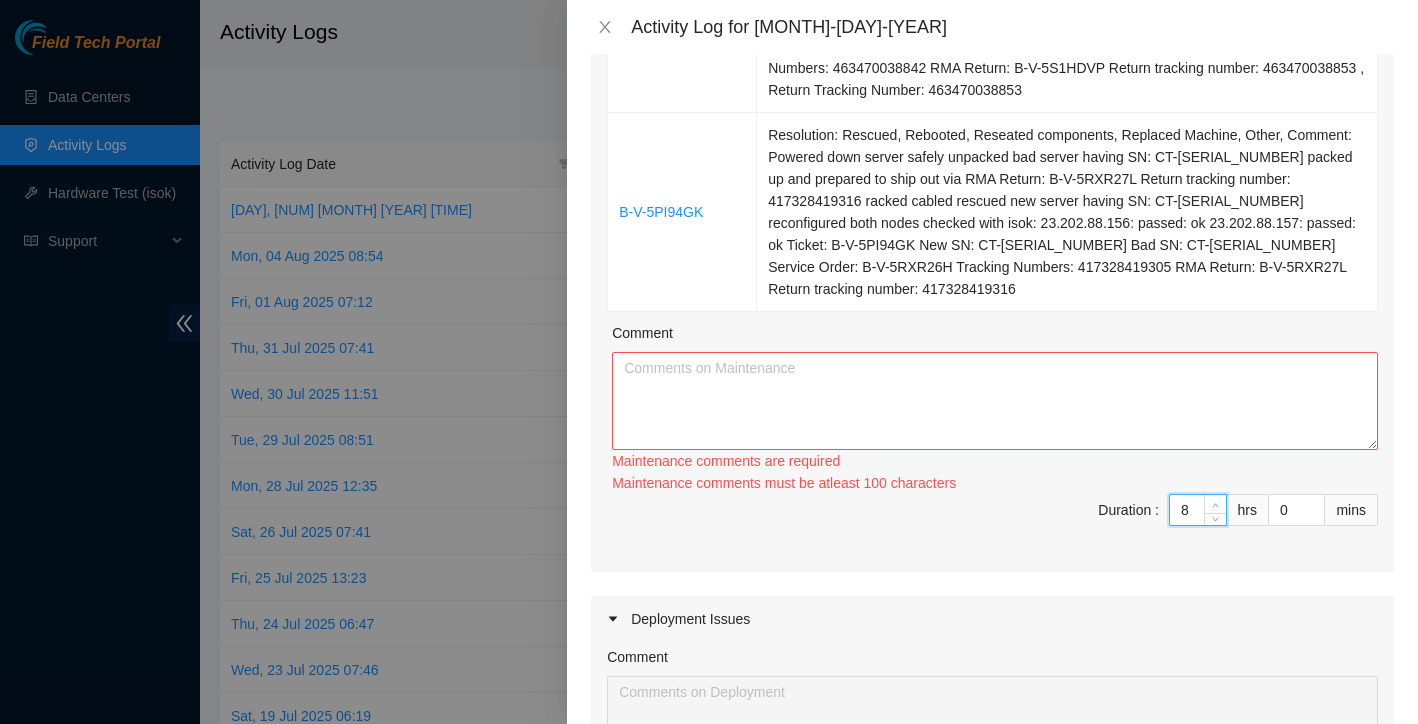 click 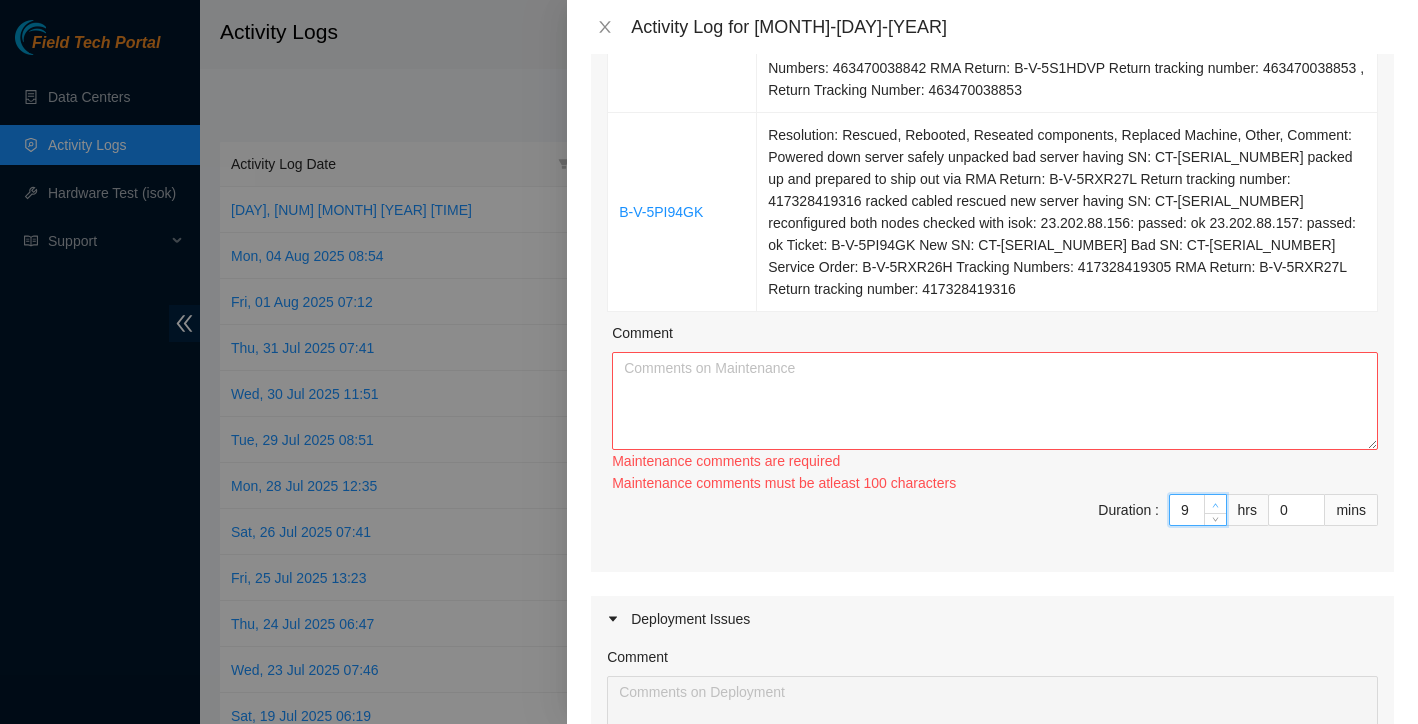 click 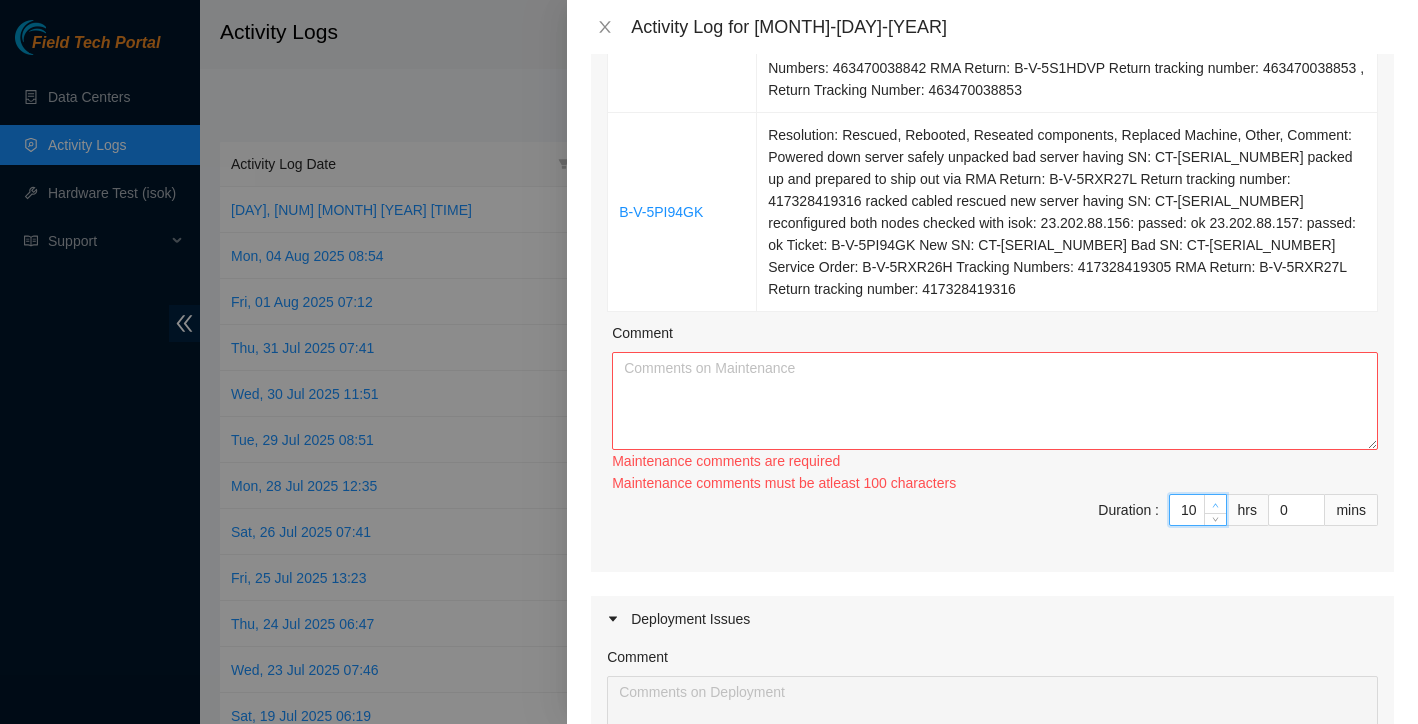 click 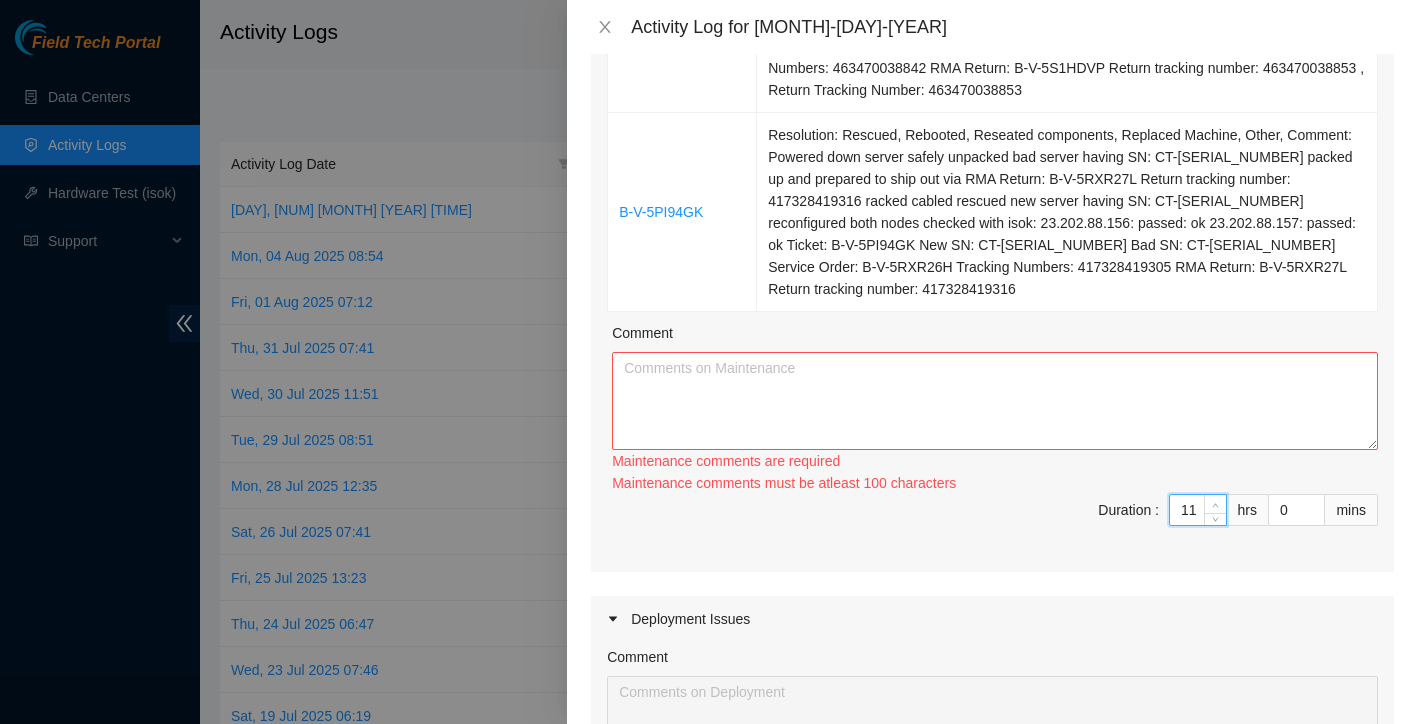 click 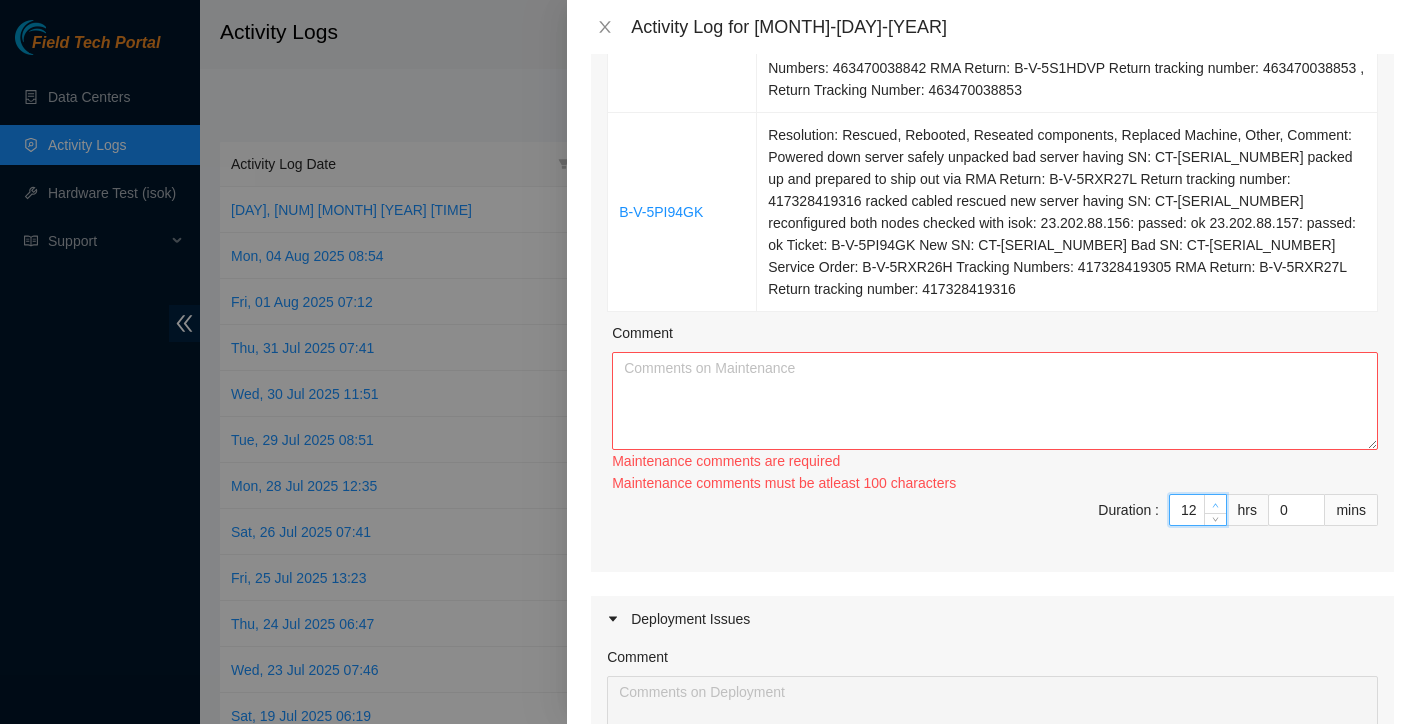 click 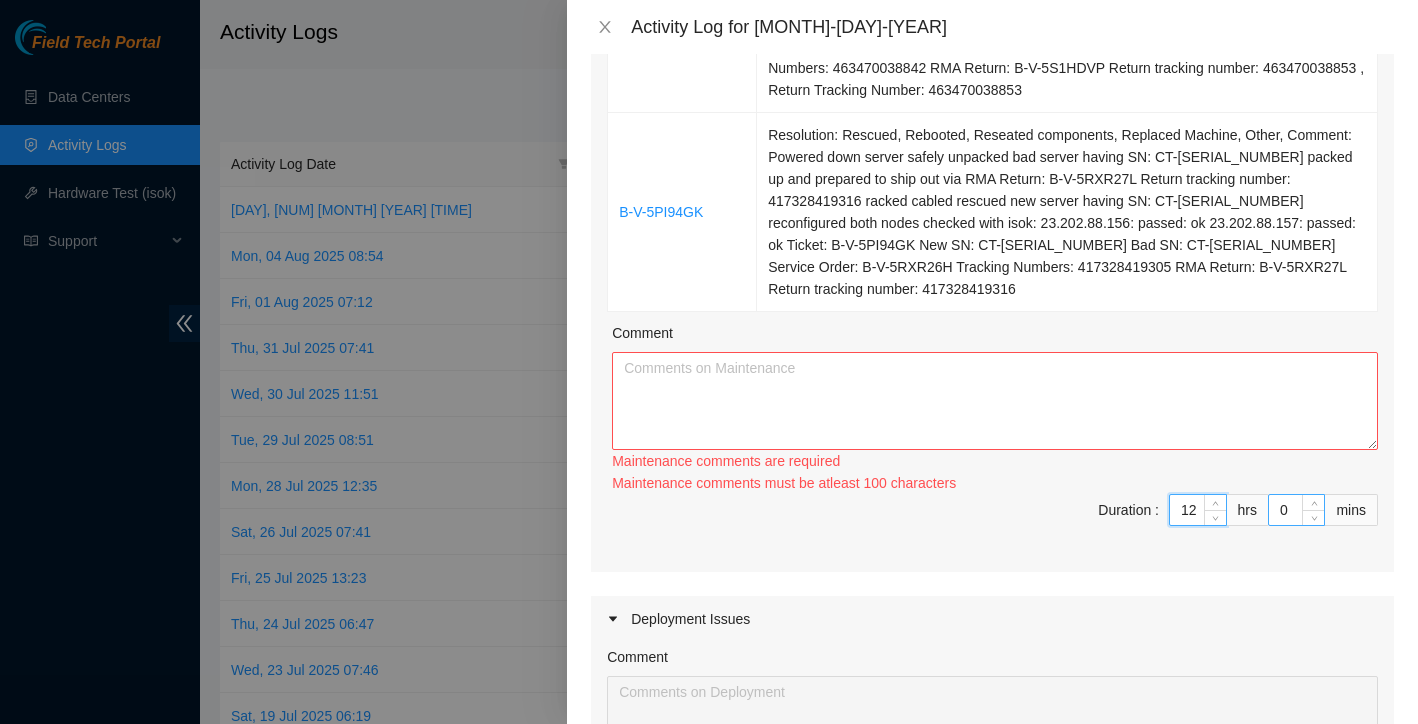 click on "0" at bounding box center (1296, 510) 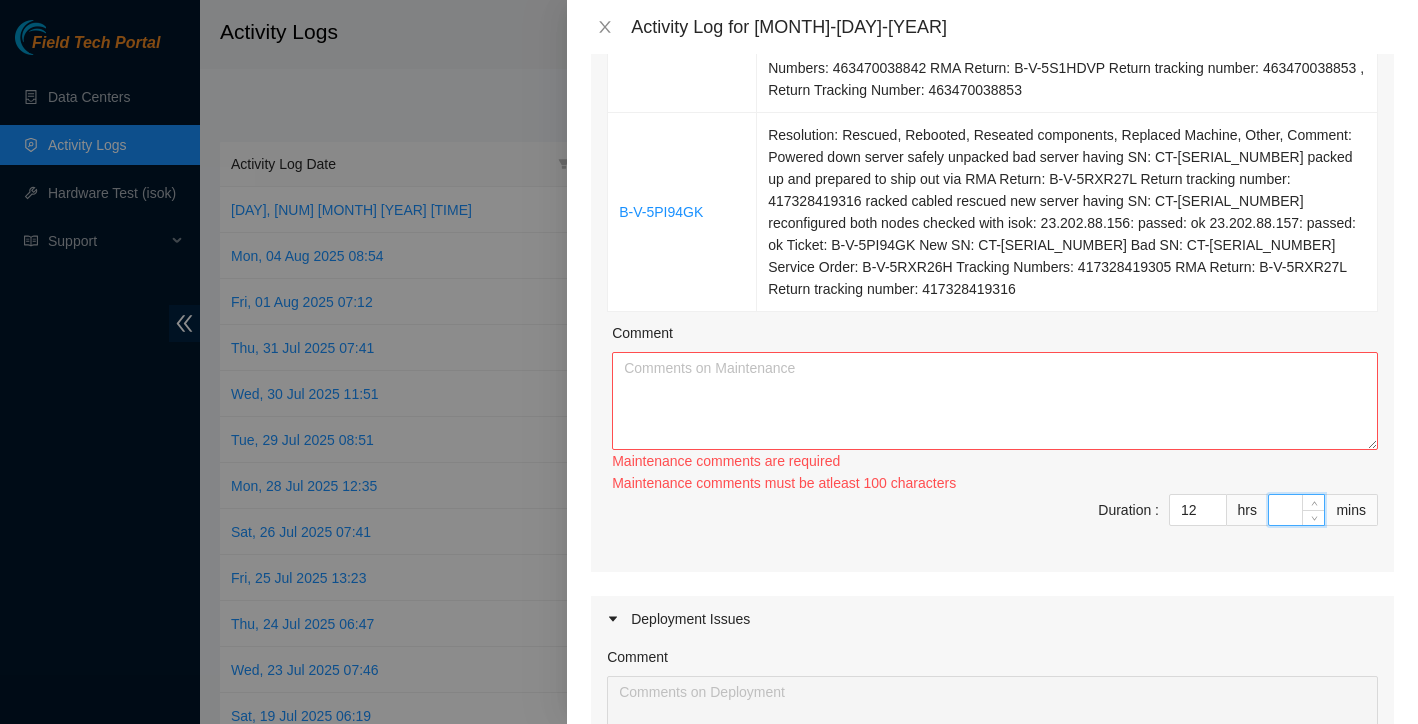 type on "9" 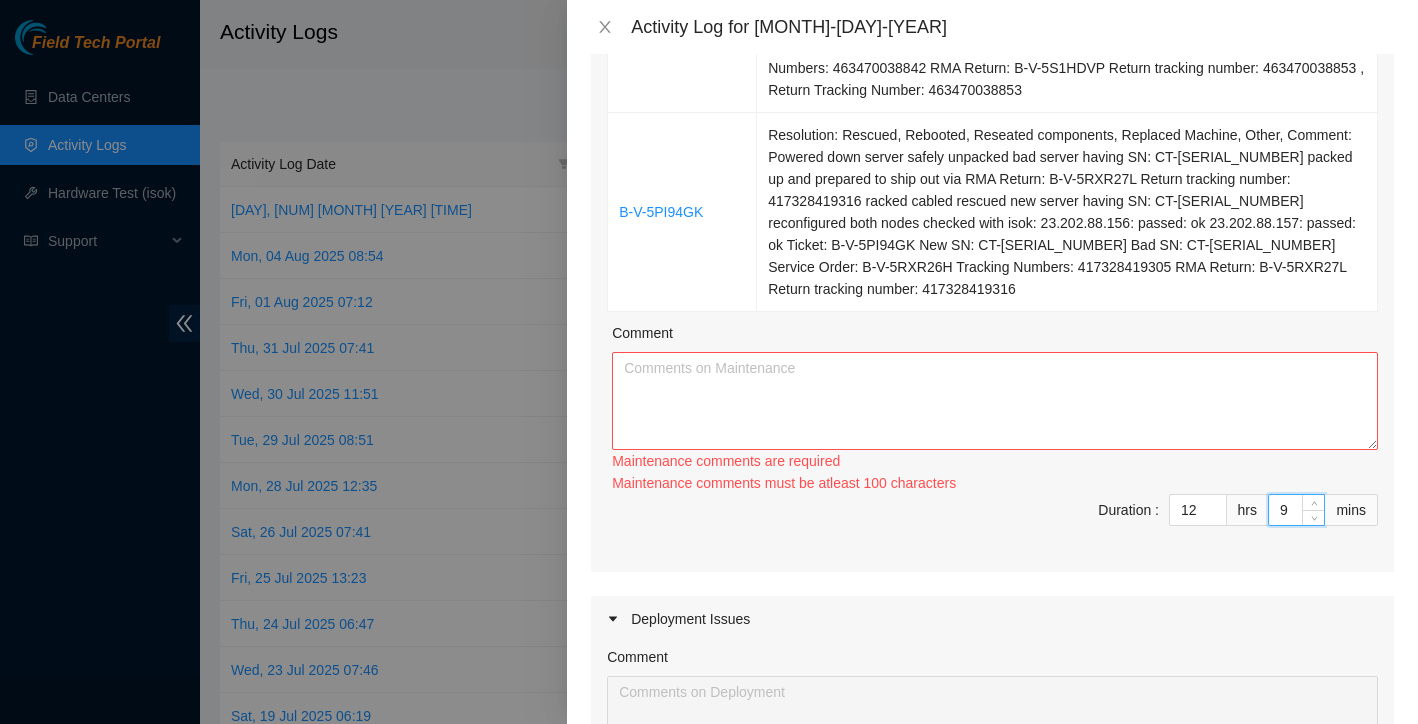 type on "9" 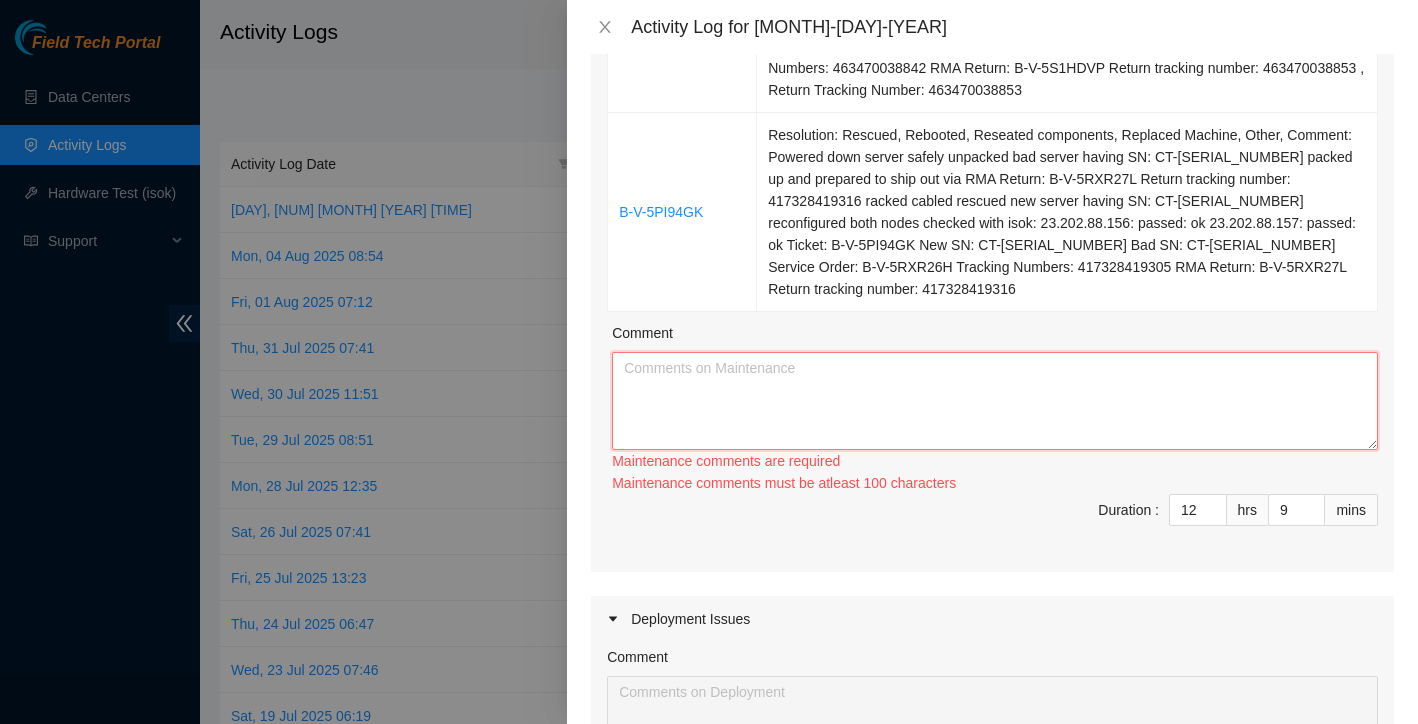 click on "Comment" at bounding box center [995, 401] 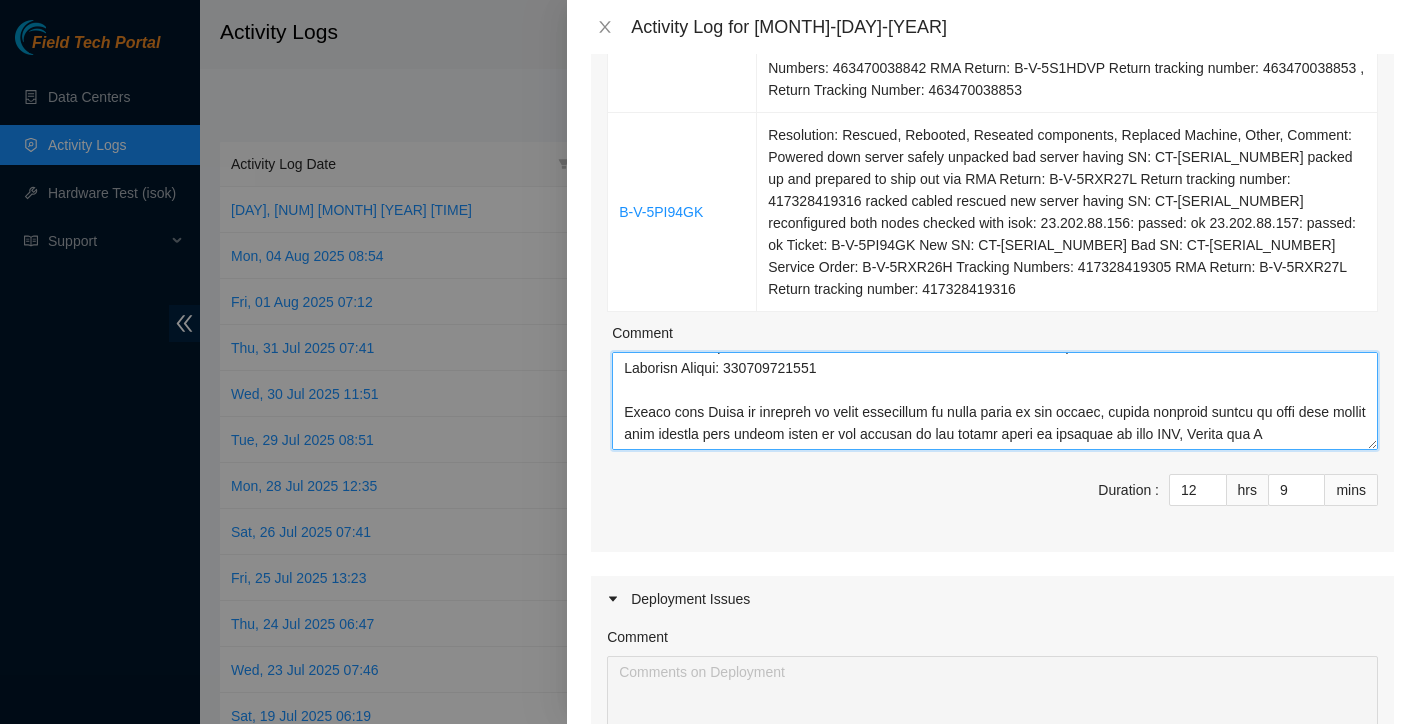 scroll, scrollTop: 301, scrollLeft: 0, axis: vertical 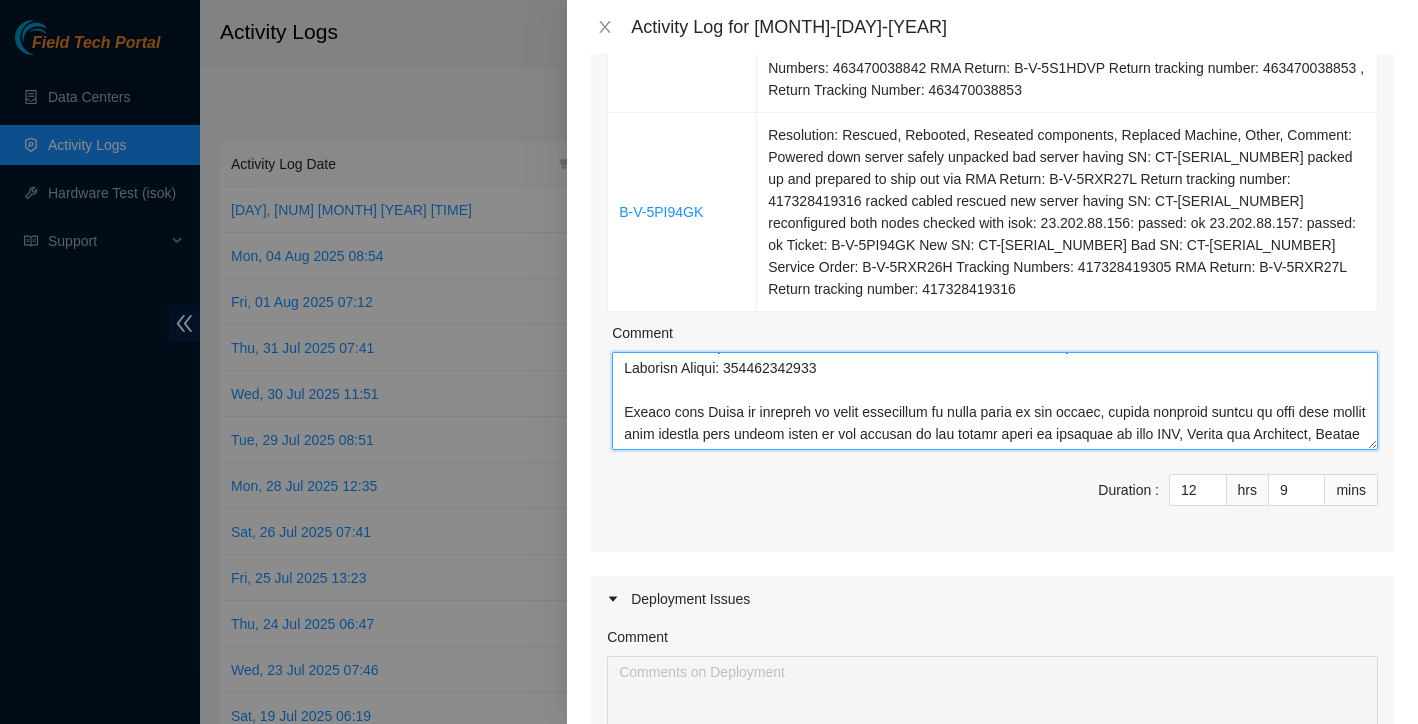 drag, startPoint x: 626, startPoint y: 417, endPoint x: 784, endPoint y: 473, distance: 167.63054 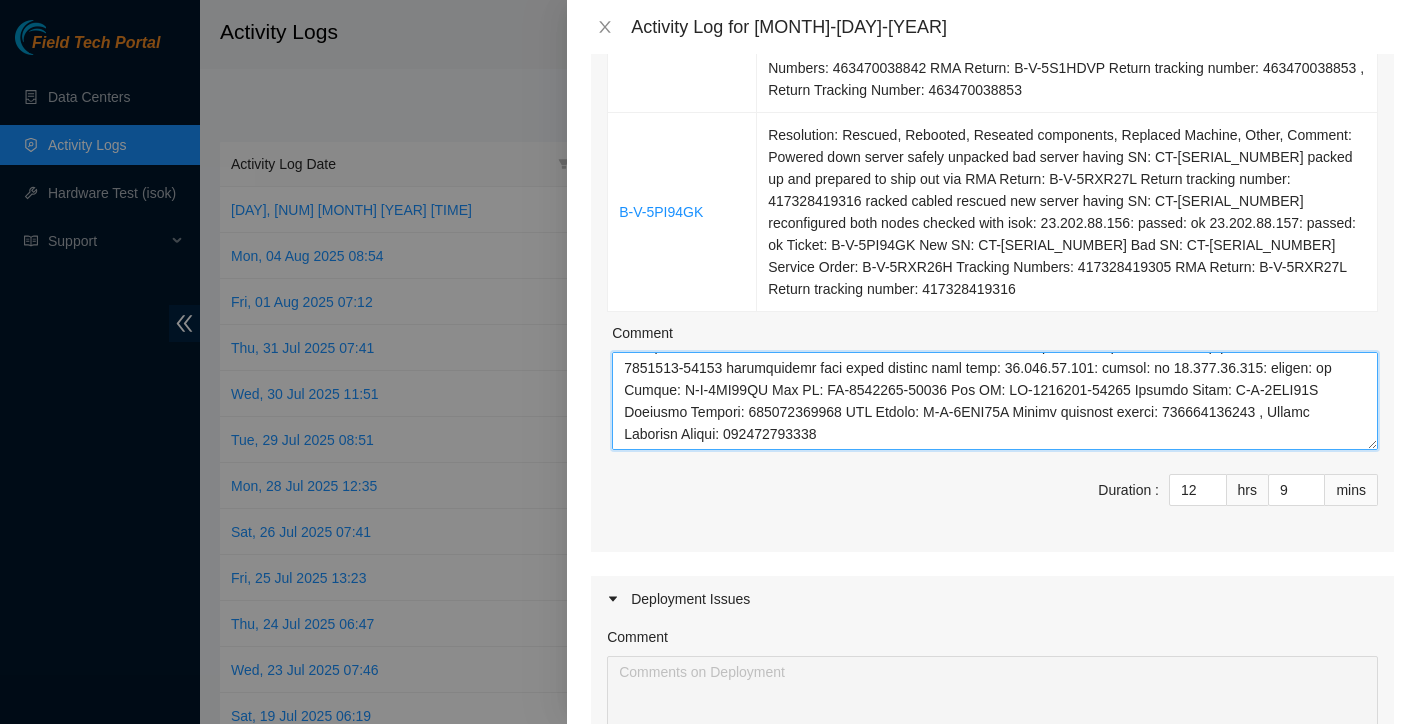 paste on "Worked alongside Yzaak to improve overall organization and cleanliness within the data center environments at both QTS ([CITY]) and TierPoint ([CITY]) locations. Our focus included cleaning up and improving fiber management across multiple racks, particularly in areas where patch cables had become disorganized or were interfering with airflow or visibility. We took the time to properly reroute, secure, and label fiber connections as needed to ensure a cleaner, more efficient setup that aligns with best practices for data center standards.
In addition to cable management, we also identified racks that were missing blanking panels and installed them to improve airflow and thermal efficiency within the space. This not only helped with cooling but also contributed to the overall professional appearance and operational readiness of the racks.
General cleanup duties were also performed throughout the data center space, including removing debris, consolidating unused materials, and organizing common areas. As pa..." 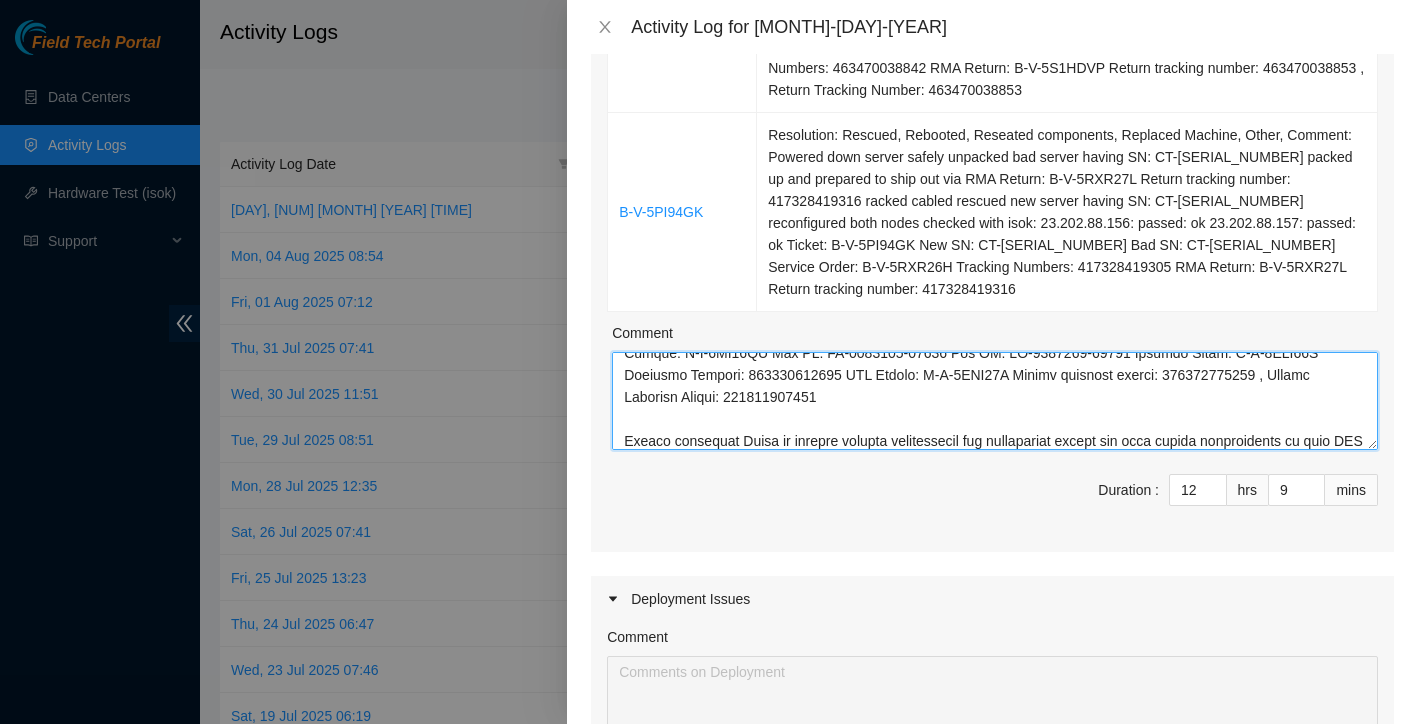 scroll, scrollTop: 594, scrollLeft: 0, axis: vertical 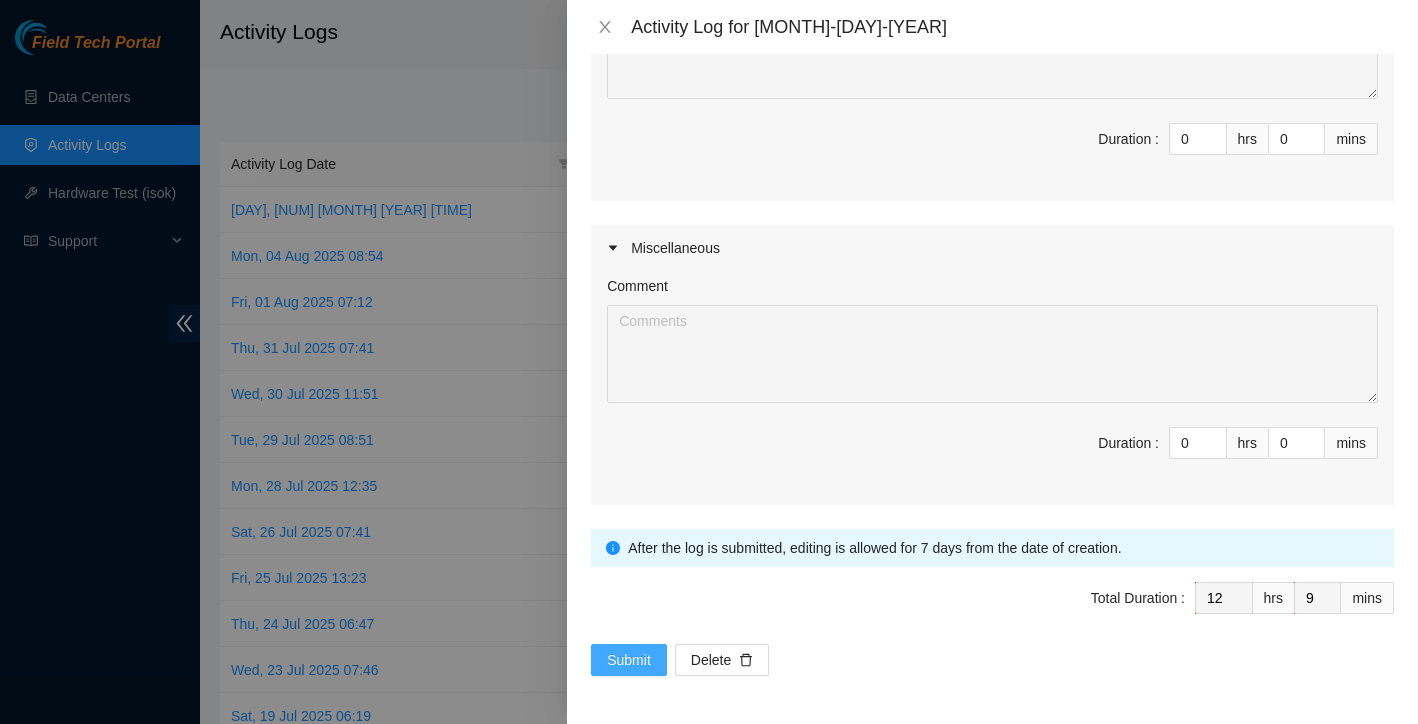 type on "Ticket Number	Resolution
B-V-5SNEB8I	Resolution: Rebooted, Rescued, Comment: found with no video rebooted rescued reconfigured isok: passing, Return Tracking Number: None
B-V-5S12HAE	Resolution: Rebooted, Rescued, Replaced disk, Reseated components, Other, Comment: rebooted replaced disk rescued reconfigured isok: passing Ticket: B-V-5S12HAE New SN: [SERIAL_NUMBER] Bad SN: [SERIAL_NUMBER] Service Order: B-V-5S1HDVG Tracking Numbers: 463470038842 RMA Return: B-V-5S1HDVP Return tracking number: 463470038853 , Return Tracking Number: 463470038853
B-V-5PI94GK	Resolution: Rescued, Rebooted, Reseated components, Replaced Machine, Other, Comment: Powered down server safely unpacked bad server having SN: CT-[SERIAL_NUMBER] packed up and prepared to ship out via RMA Return: B-V-5RXR27L Return tracking number: 417328419316 racked cabled rescued new server having SN: CT-[SERIAL_NUMBER] reconfigured both nodes checked with isok: 23.202.88.156: passed: ok 23.202.88.157: passed: ok Ticket: B-V-5PI94GK New SN: CT-[SERIAL_NUMBER]
..." 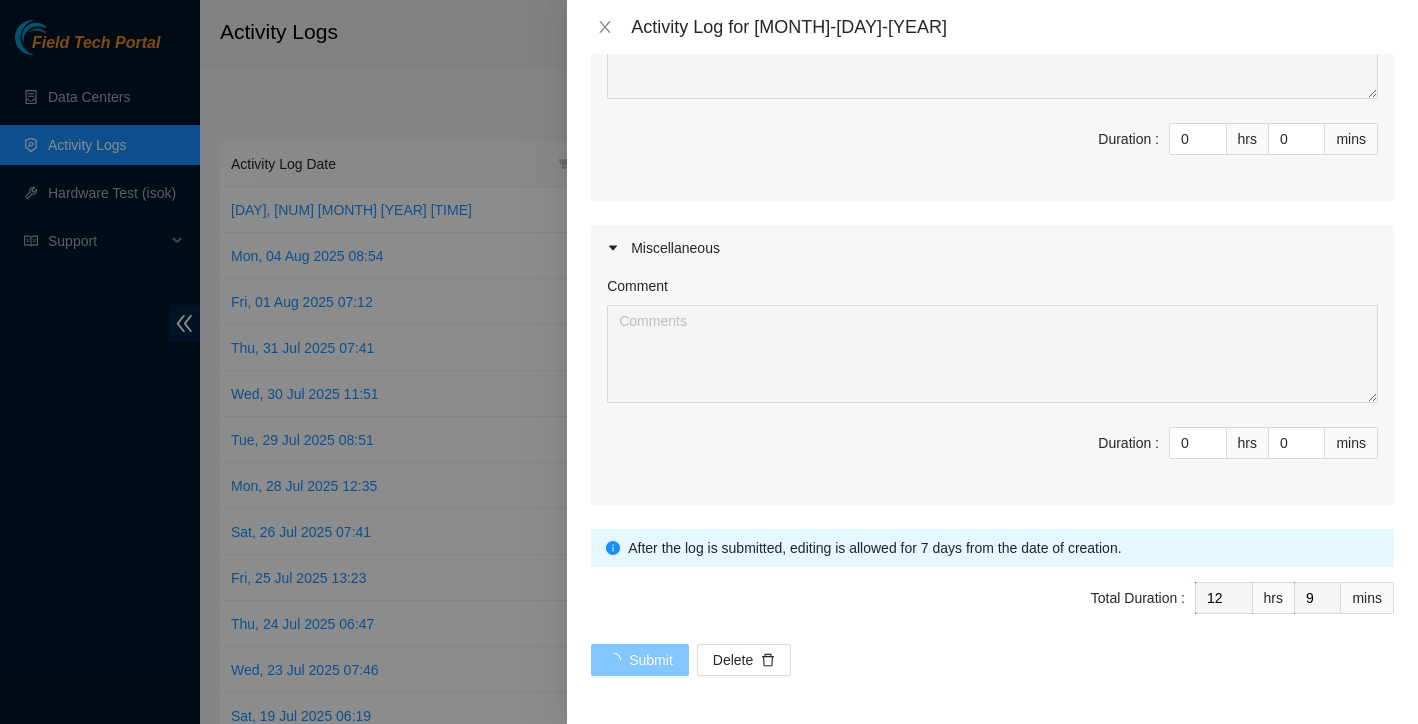 scroll, scrollTop: 0, scrollLeft: 0, axis: both 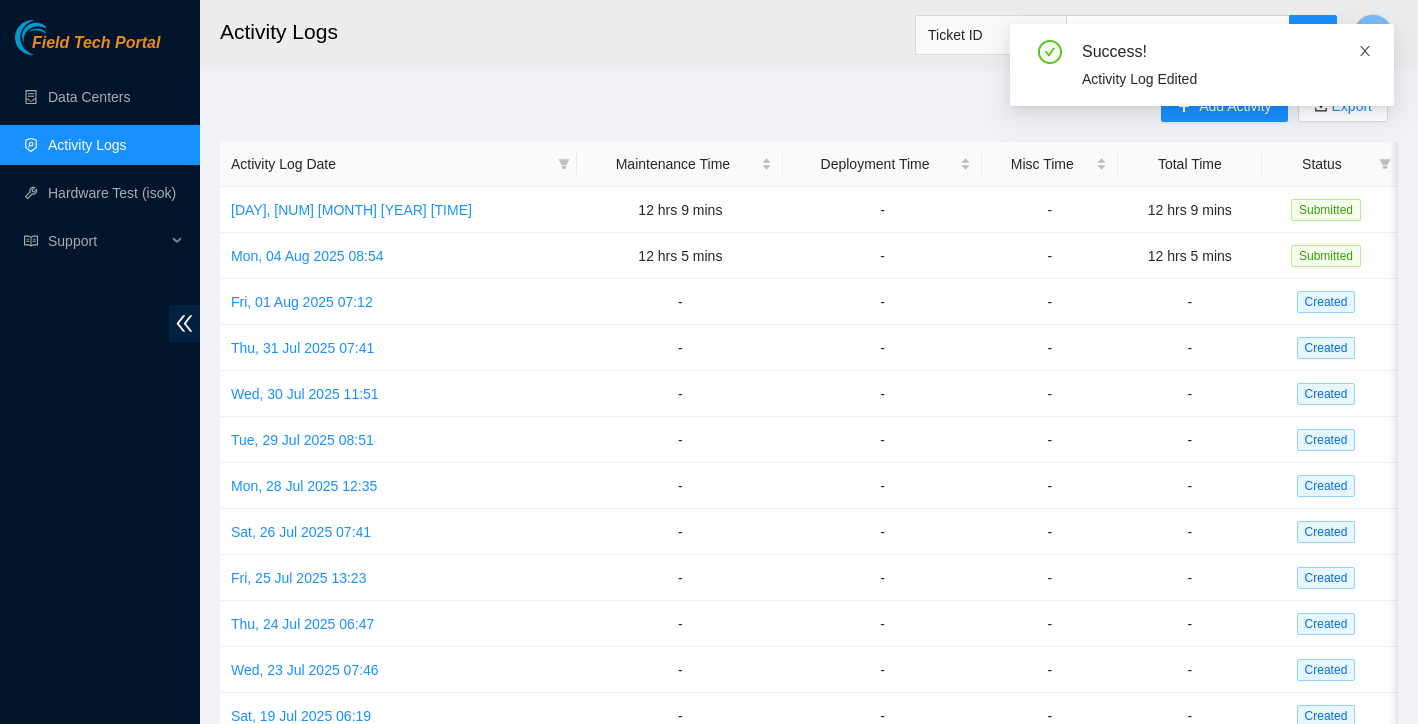 click 